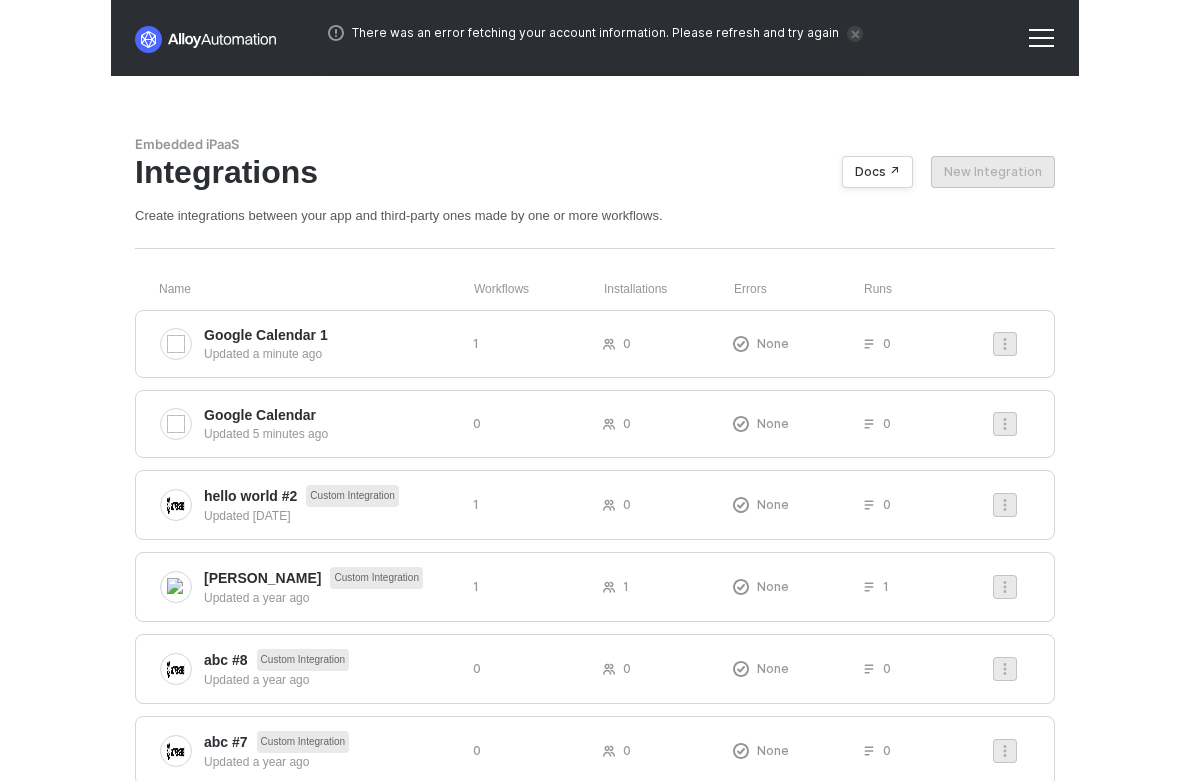 scroll, scrollTop: 0, scrollLeft: 0, axis: both 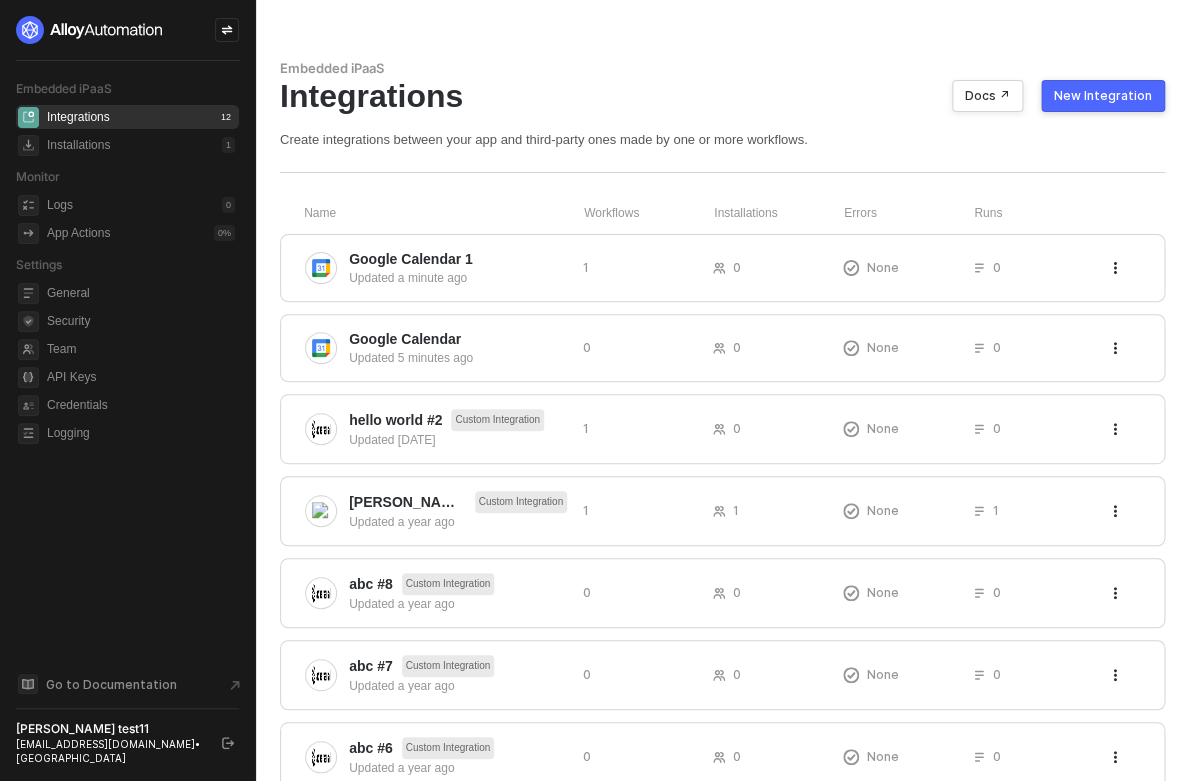 click on "New Integration" at bounding box center [1103, 96] 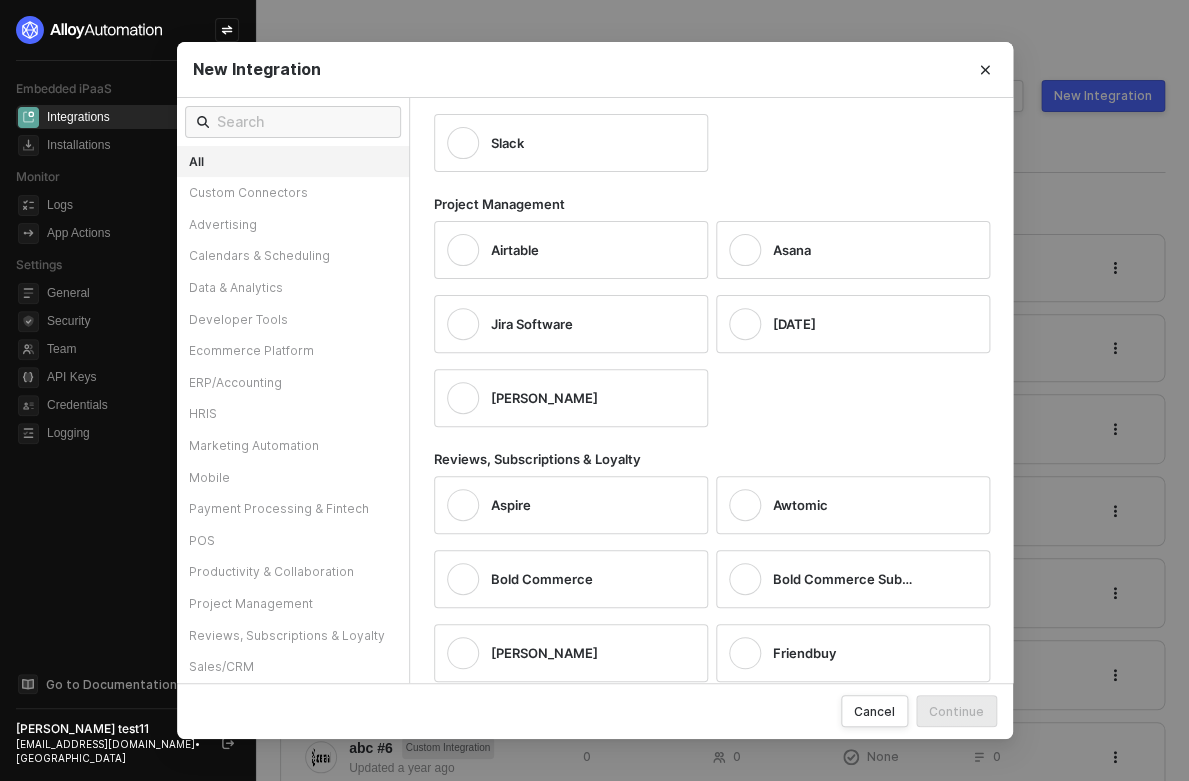 scroll, scrollTop: 3506, scrollLeft: 0, axis: vertical 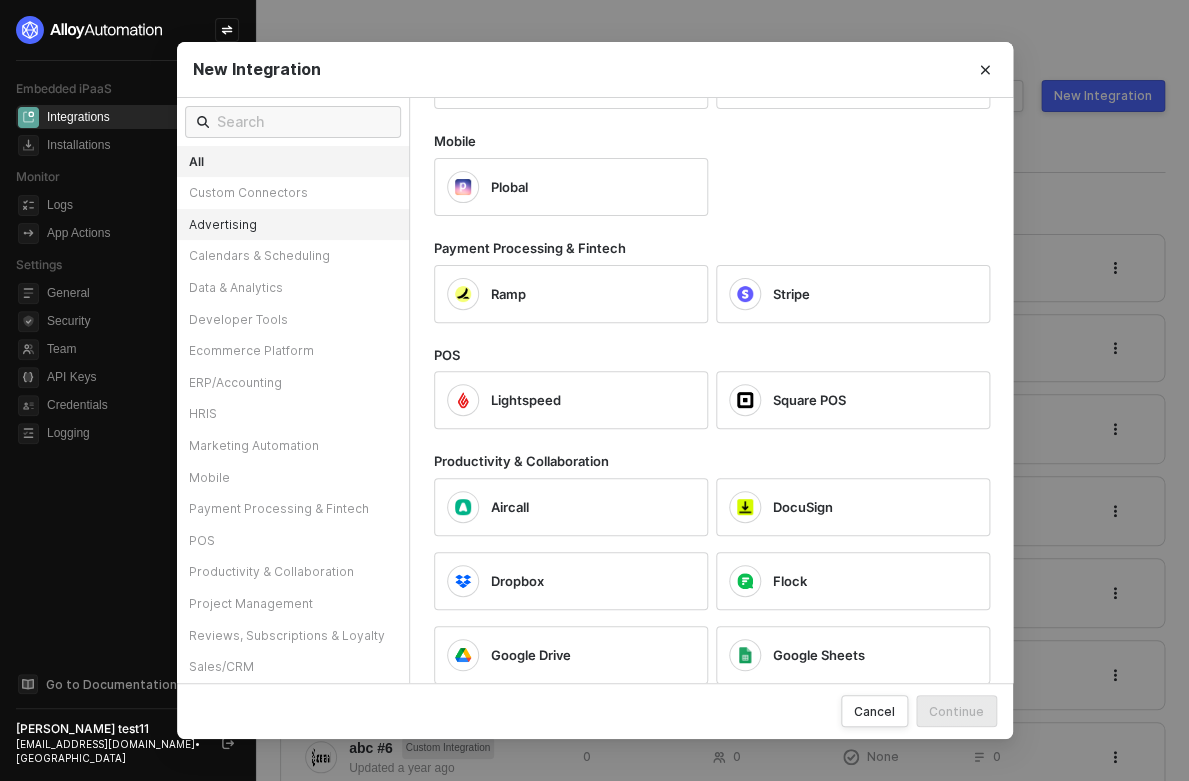 click on "Advertising" at bounding box center [293, 225] 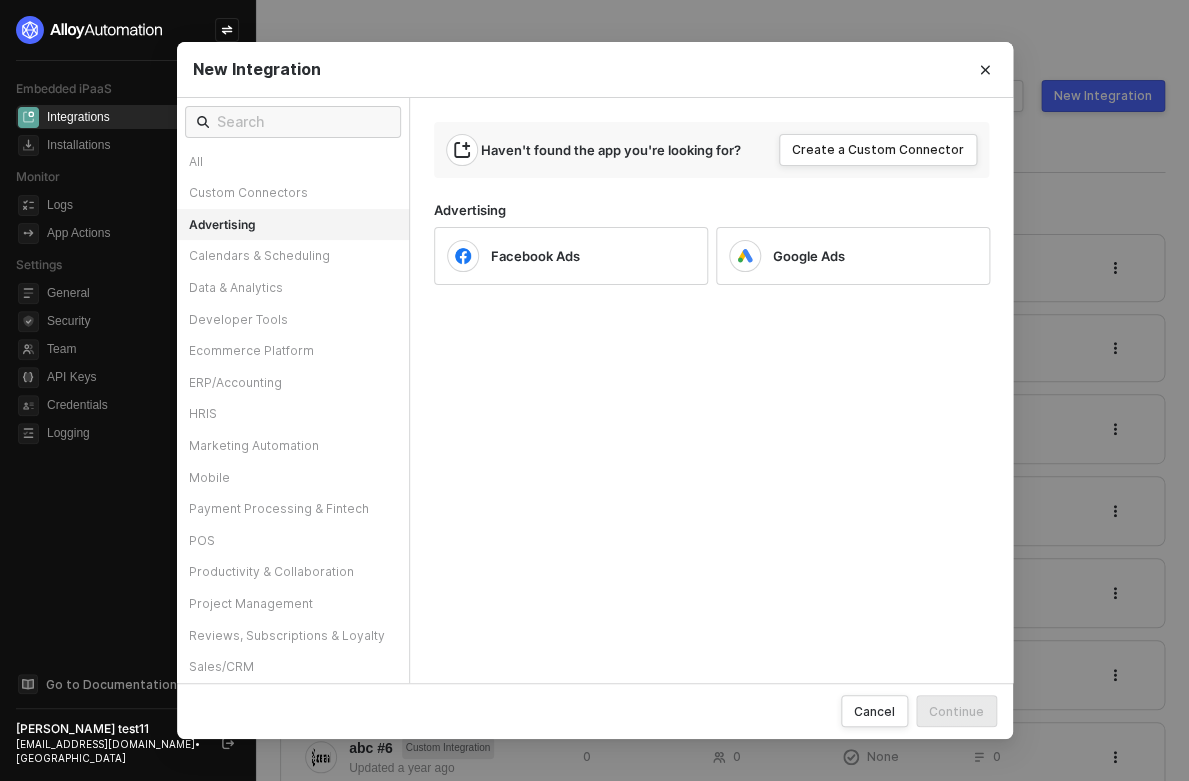 click on "Haven't found the app you're looking for? Create a Custom Connector Advertising Facebook Ads Google Ads" at bounding box center [711, 391] 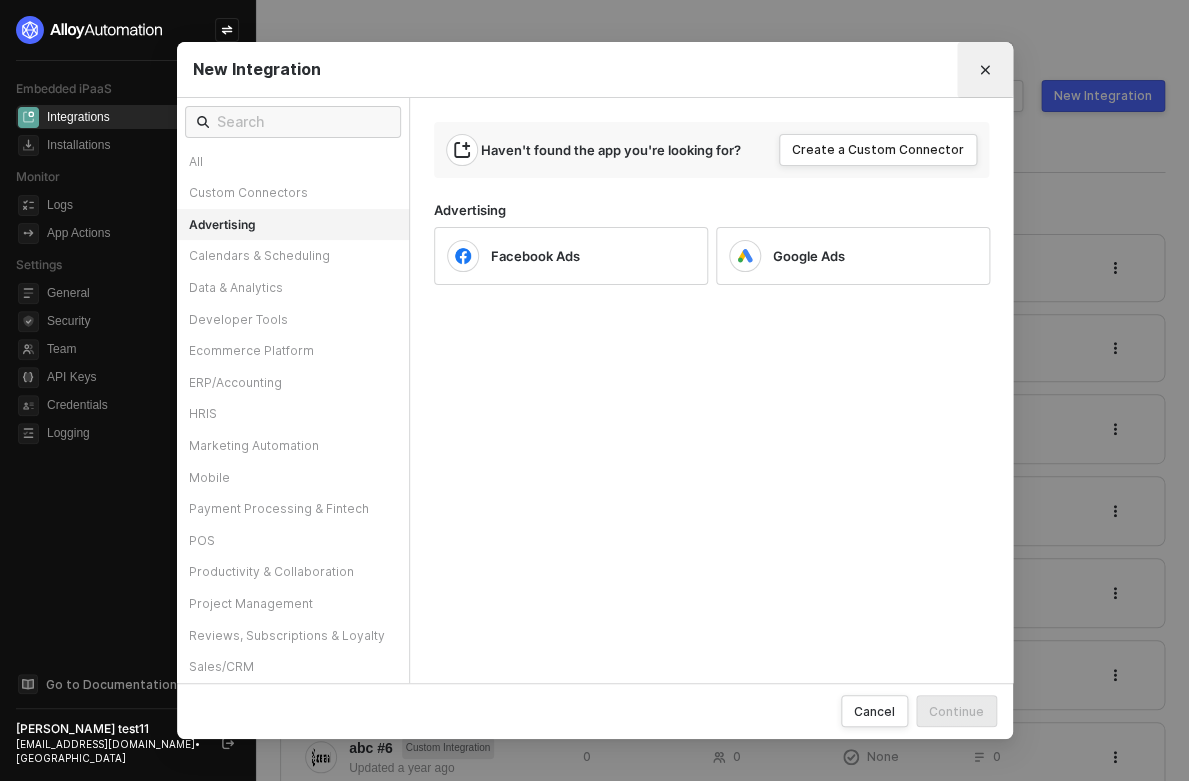 click at bounding box center (985, 70) 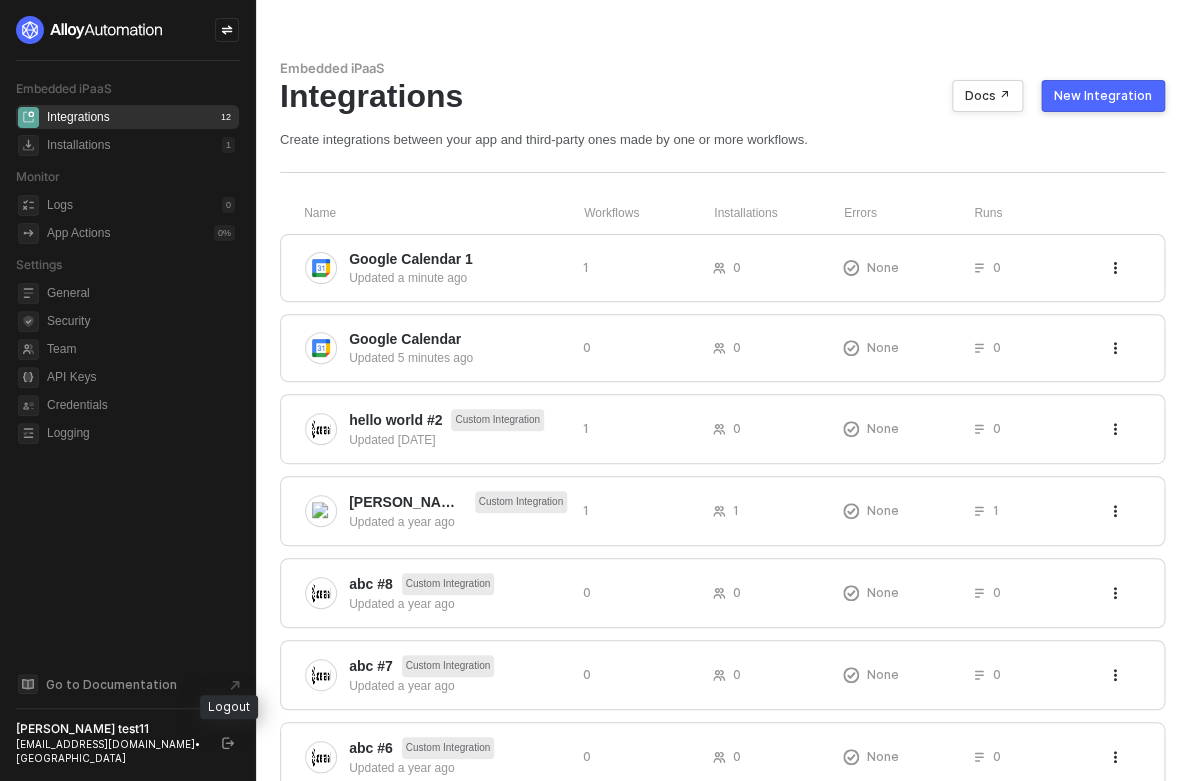 click at bounding box center [228, 743] 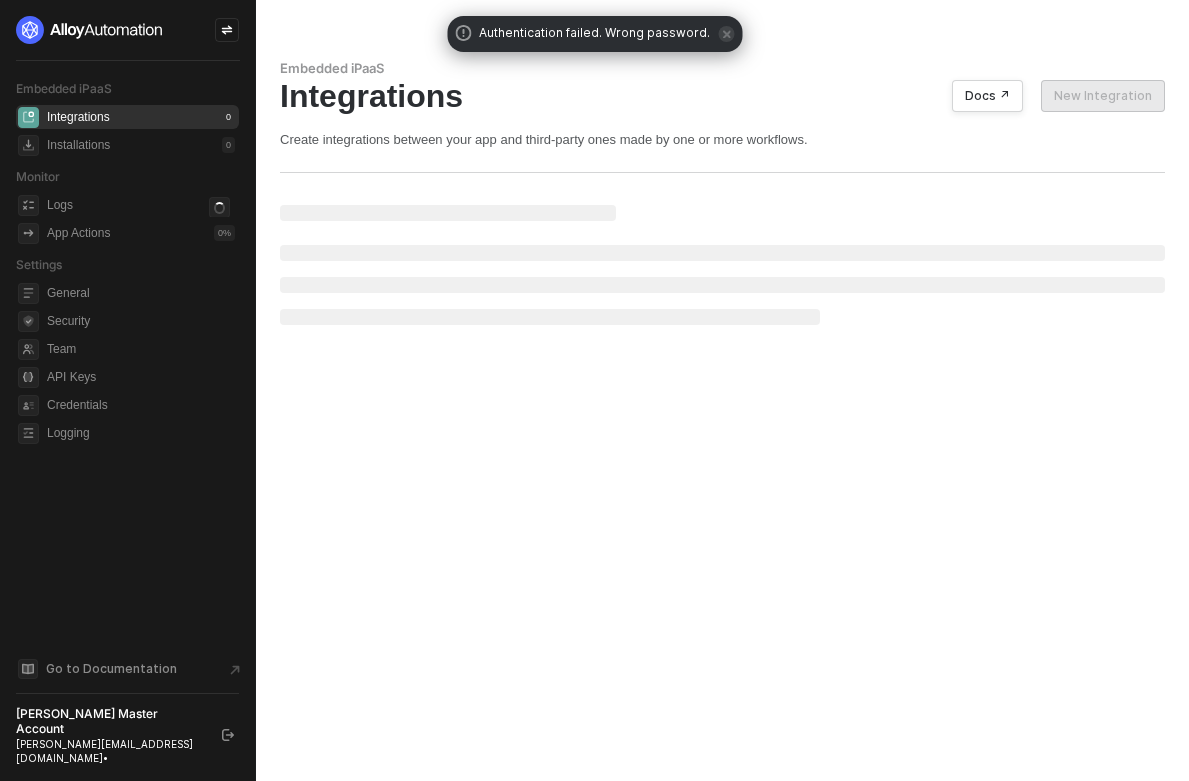 scroll, scrollTop: 0, scrollLeft: 0, axis: both 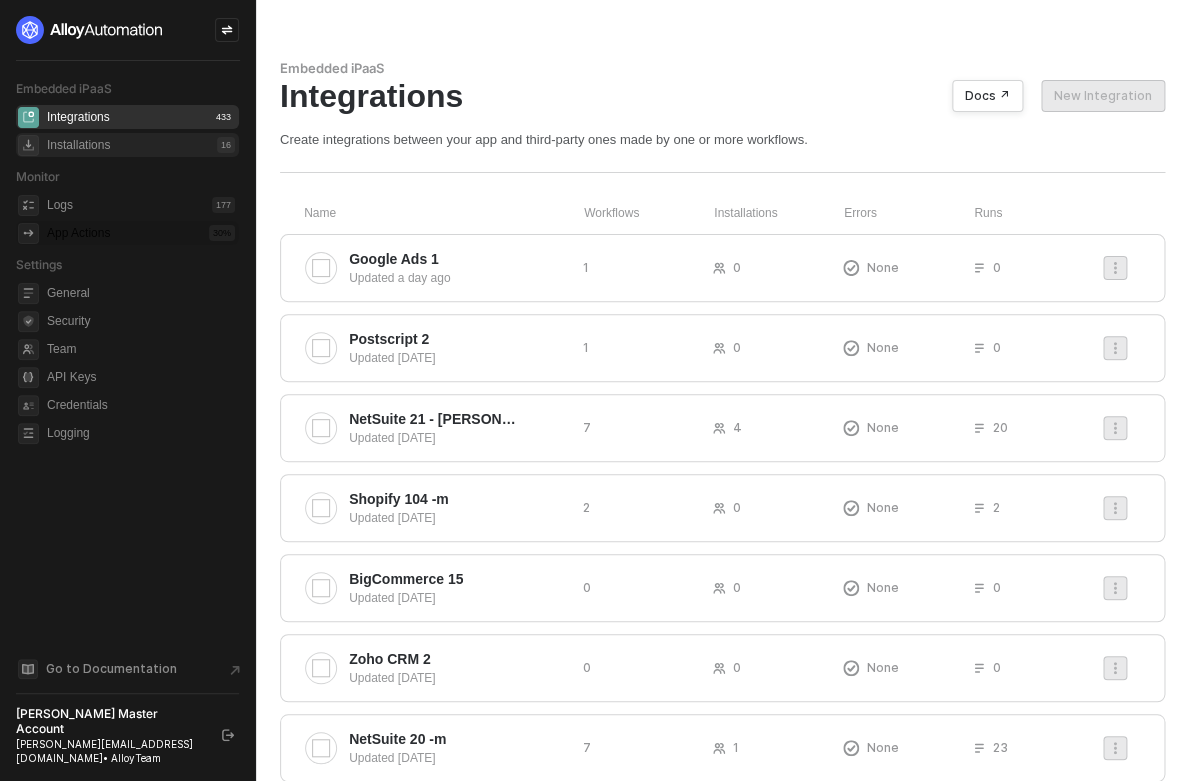 click on "App Actions" at bounding box center (78, 233) 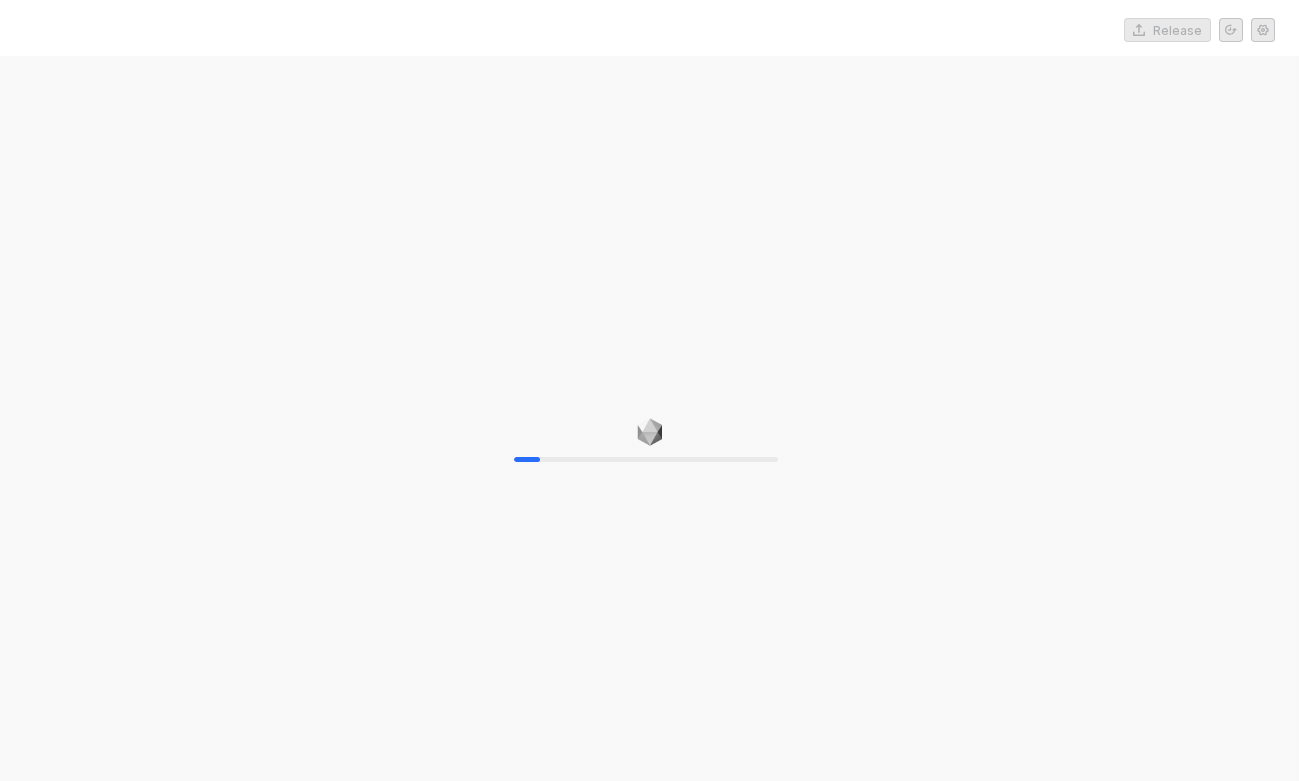 scroll, scrollTop: 0, scrollLeft: 0, axis: both 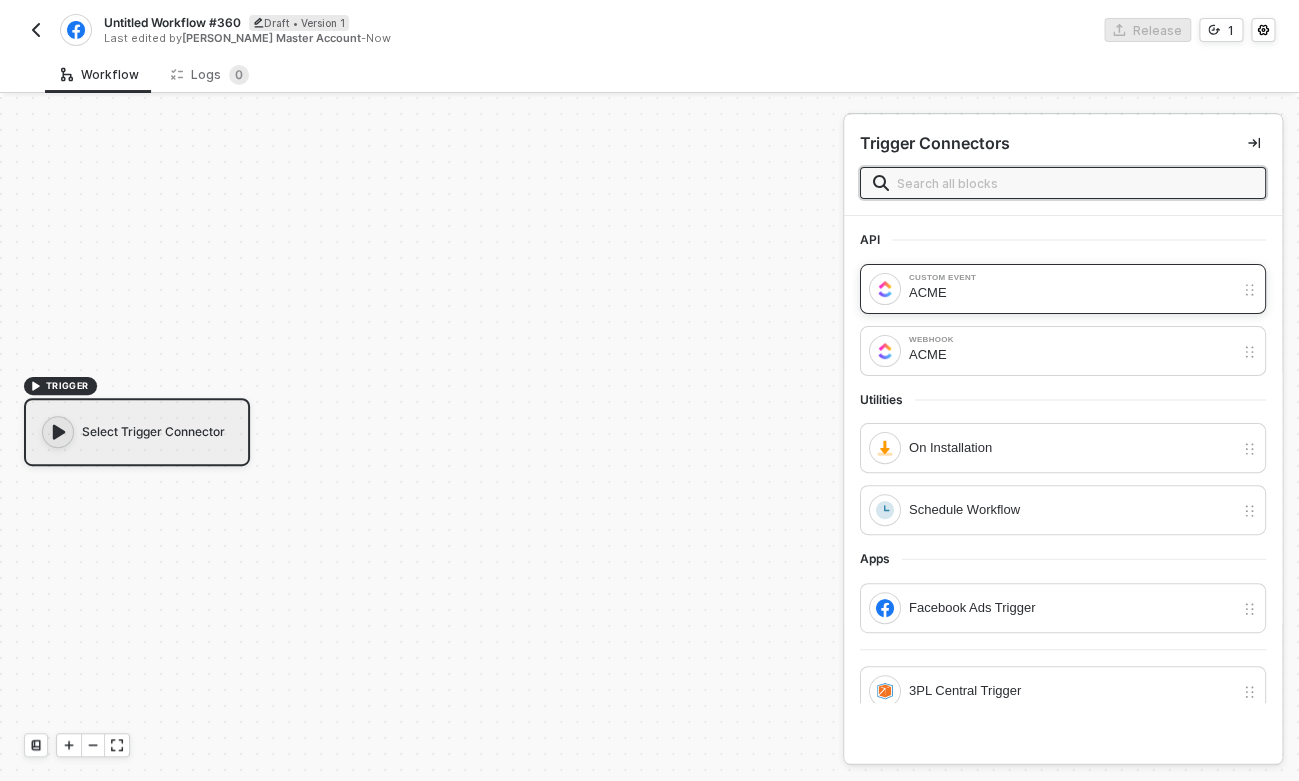 click on "ACME" at bounding box center [1071, 293] 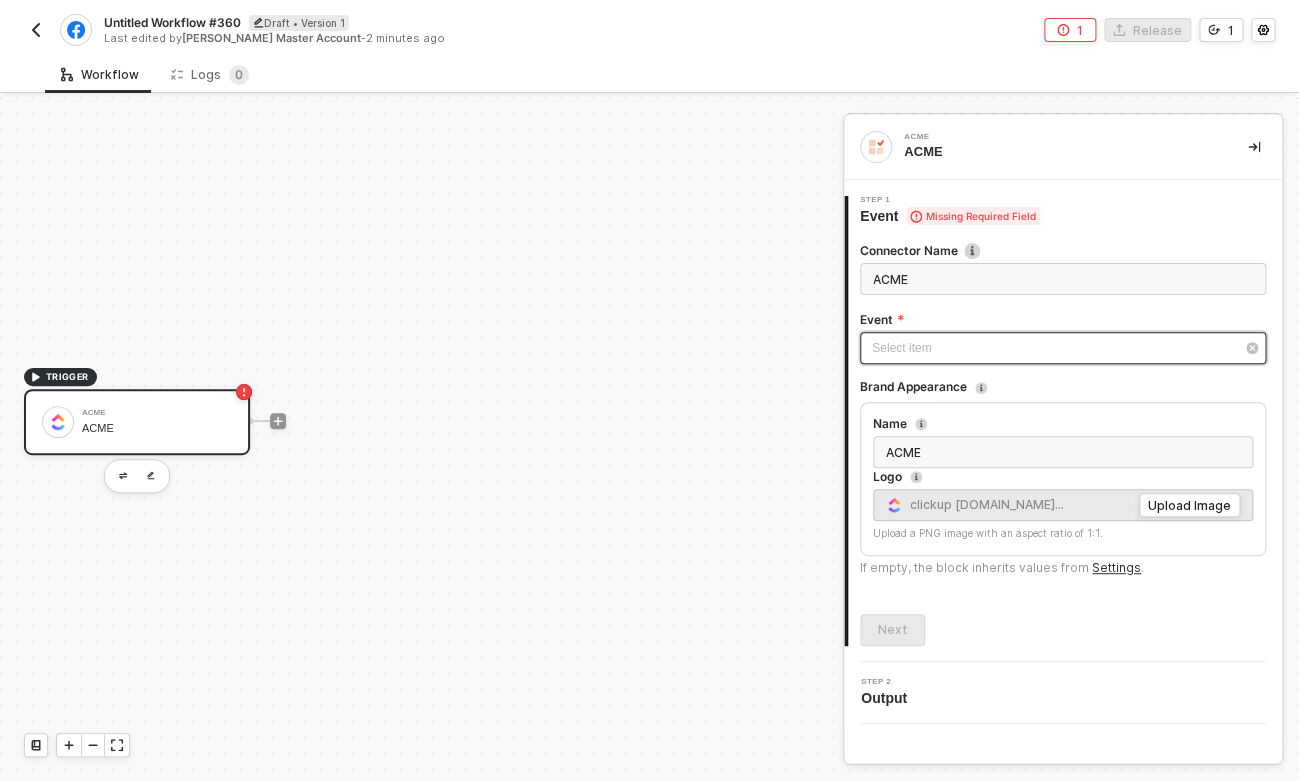 click on "Select item ﻿" at bounding box center [1063, 348] 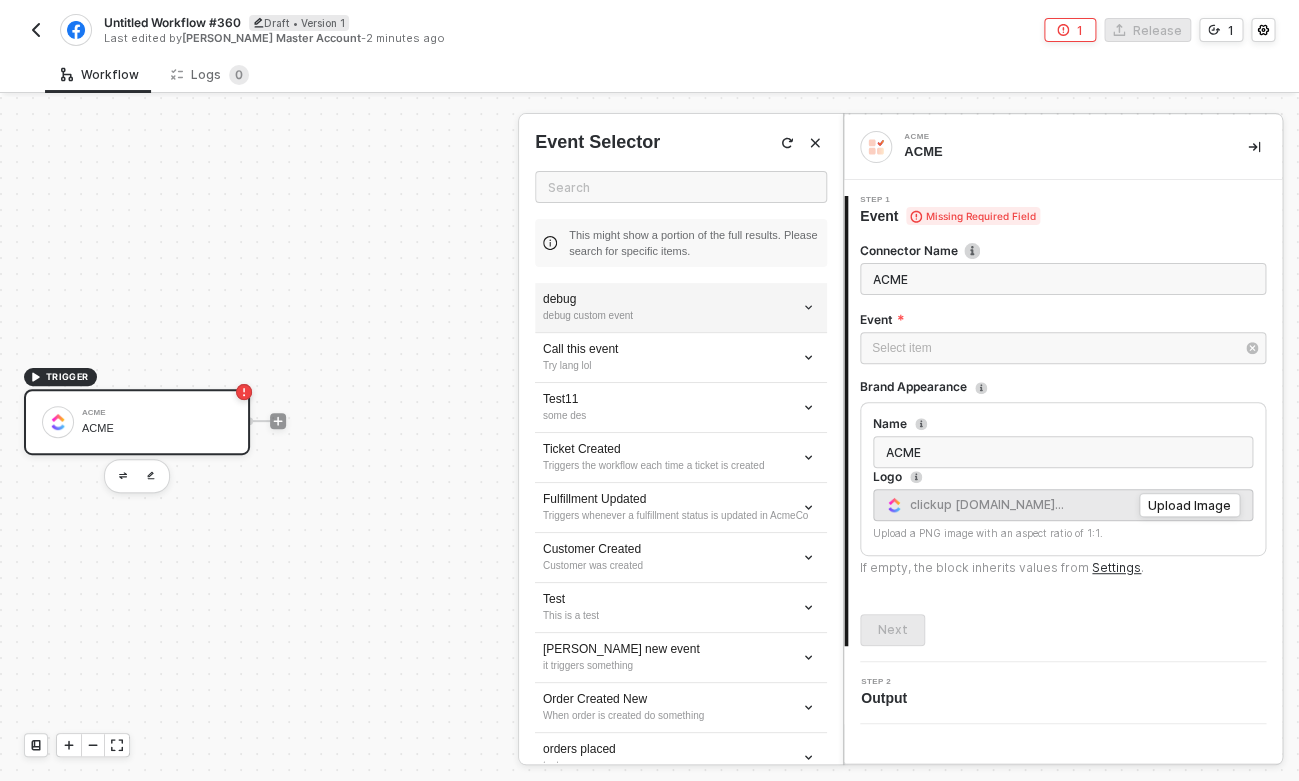 click on "debug custom event" at bounding box center (681, 316) 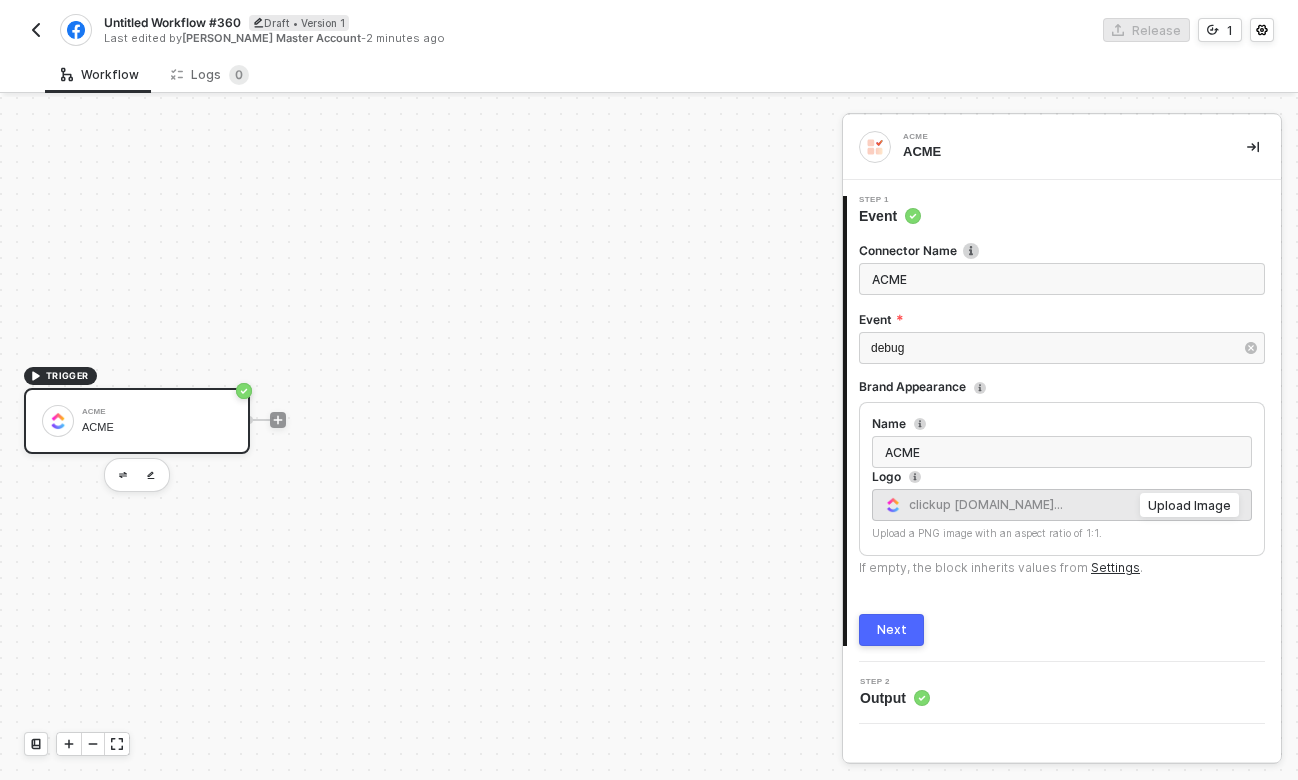 click on "Upload Image" at bounding box center [1189, 505] 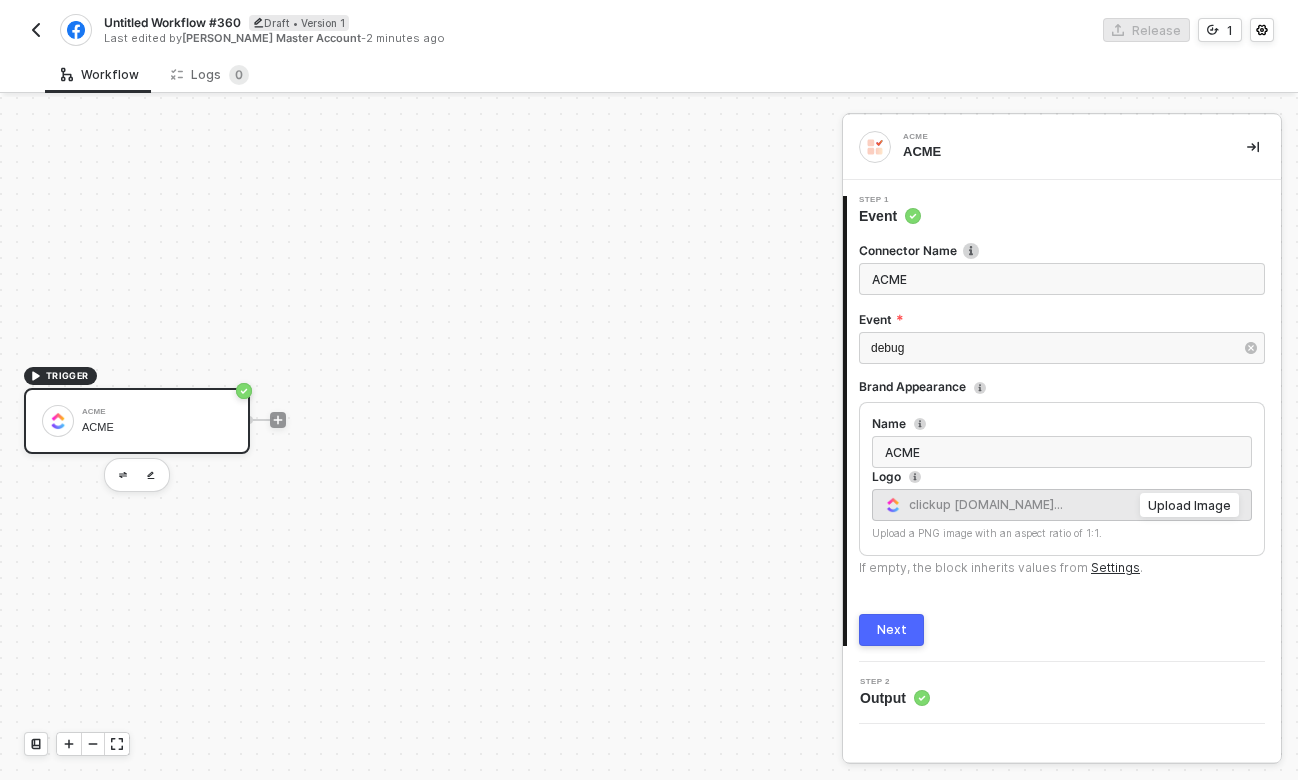 type 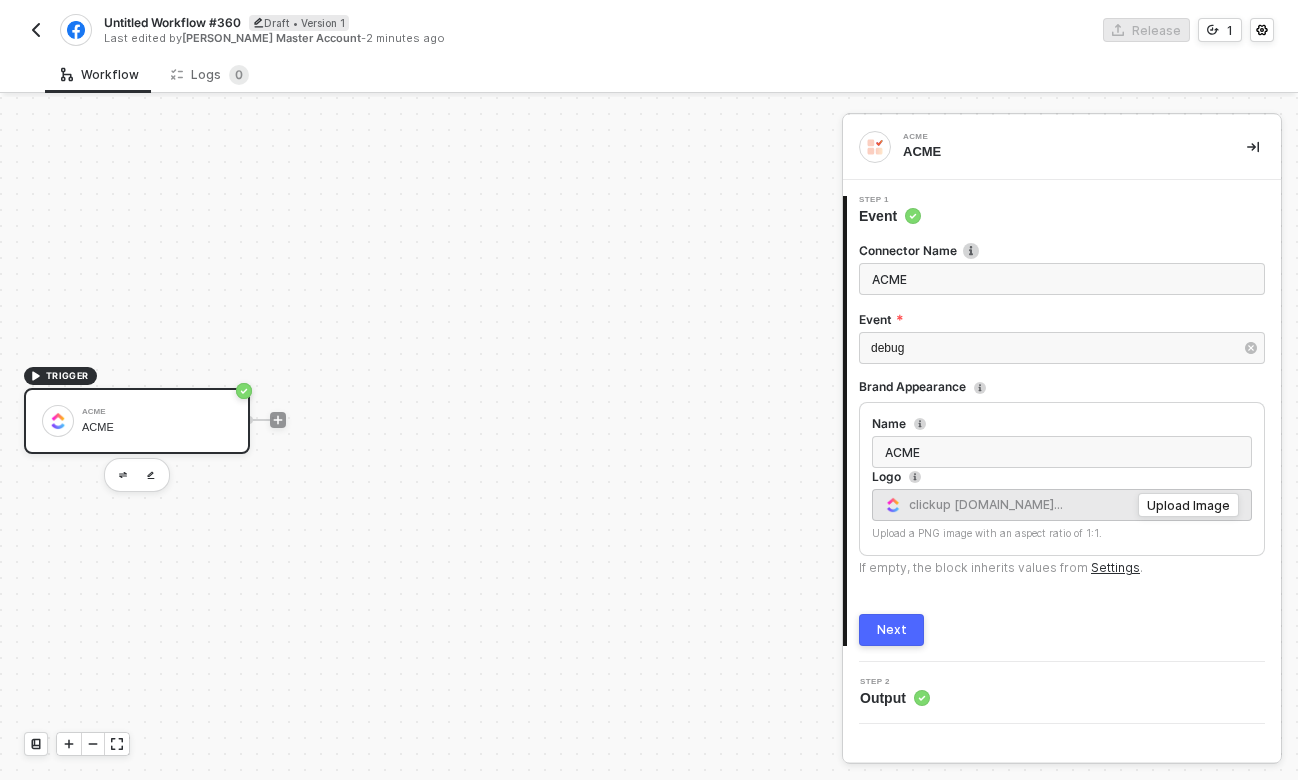 click on "clickup 1.pn... Upload Image" at bounding box center [1062, 505] 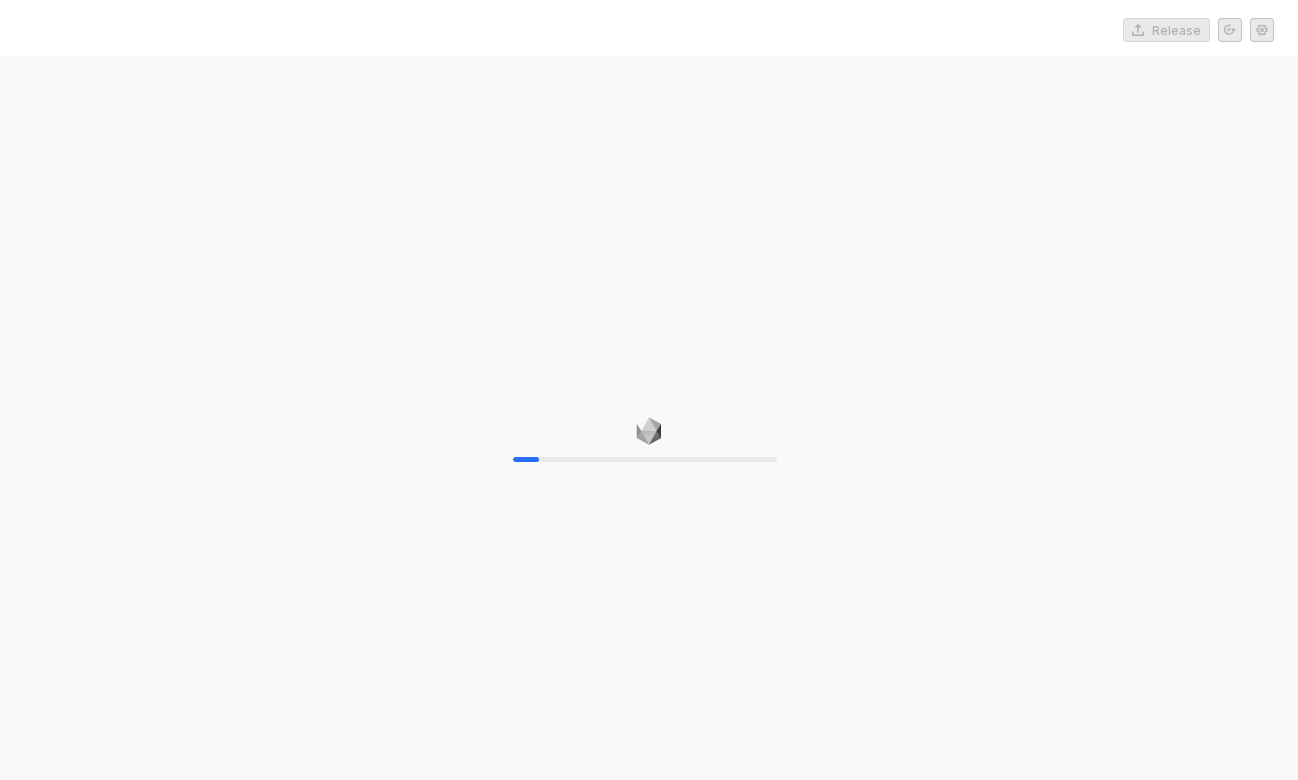 scroll, scrollTop: 0, scrollLeft: 0, axis: both 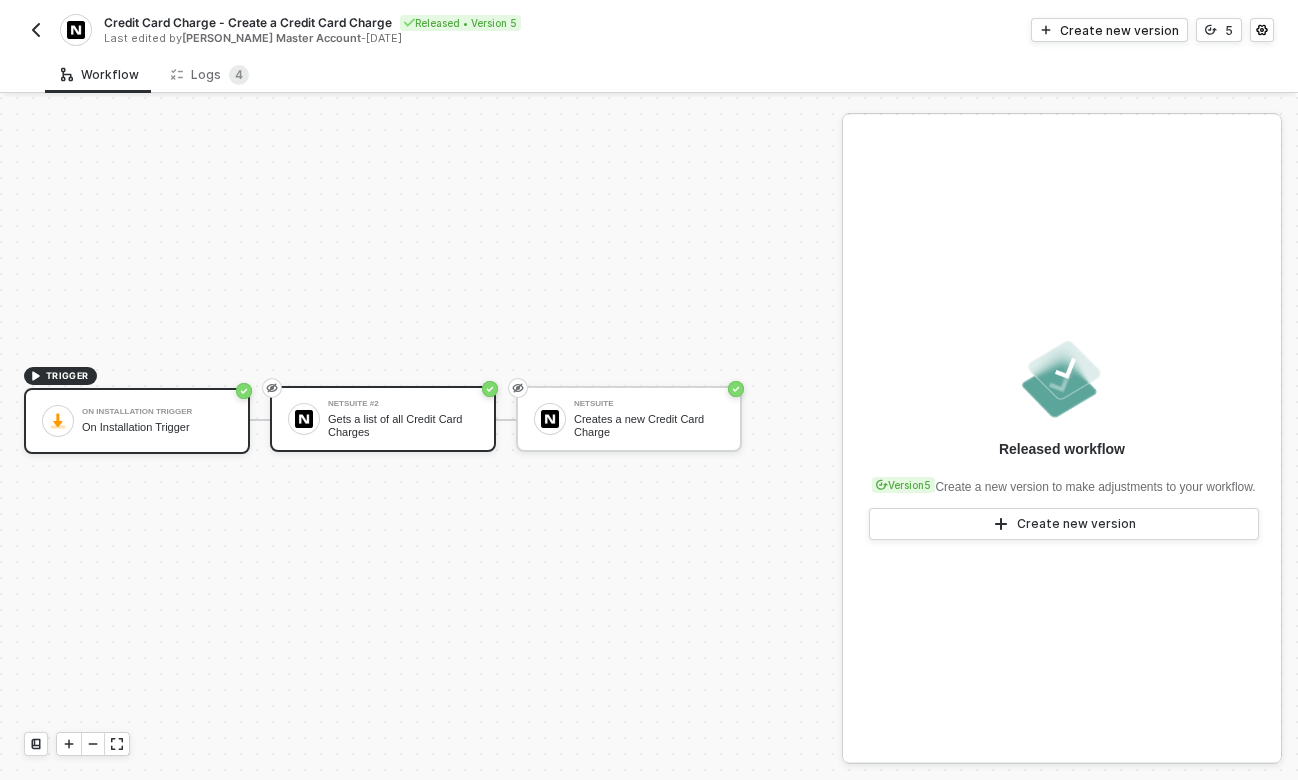 click on "Gets a list of all Credit Card Charges" at bounding box center [403, 425] 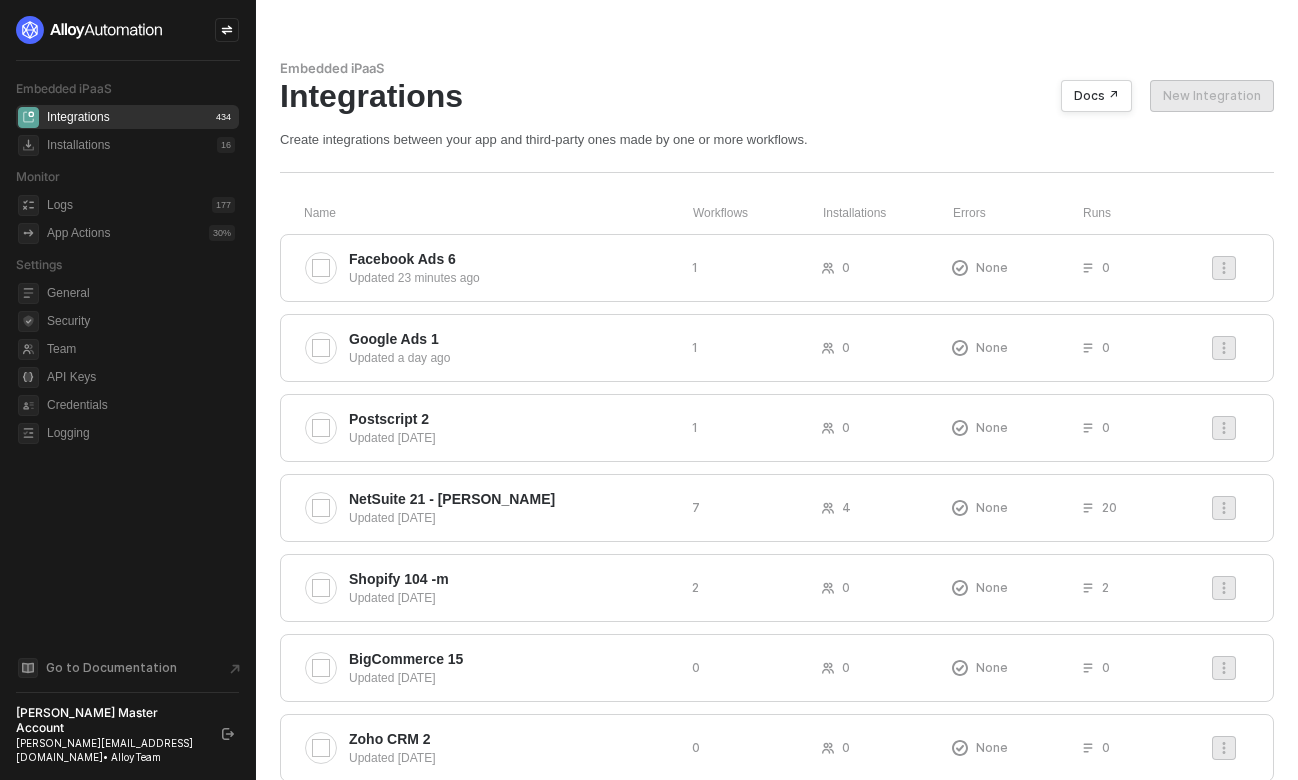 scroll, scrollTop: 0, scrollLeft: 0, axis: both 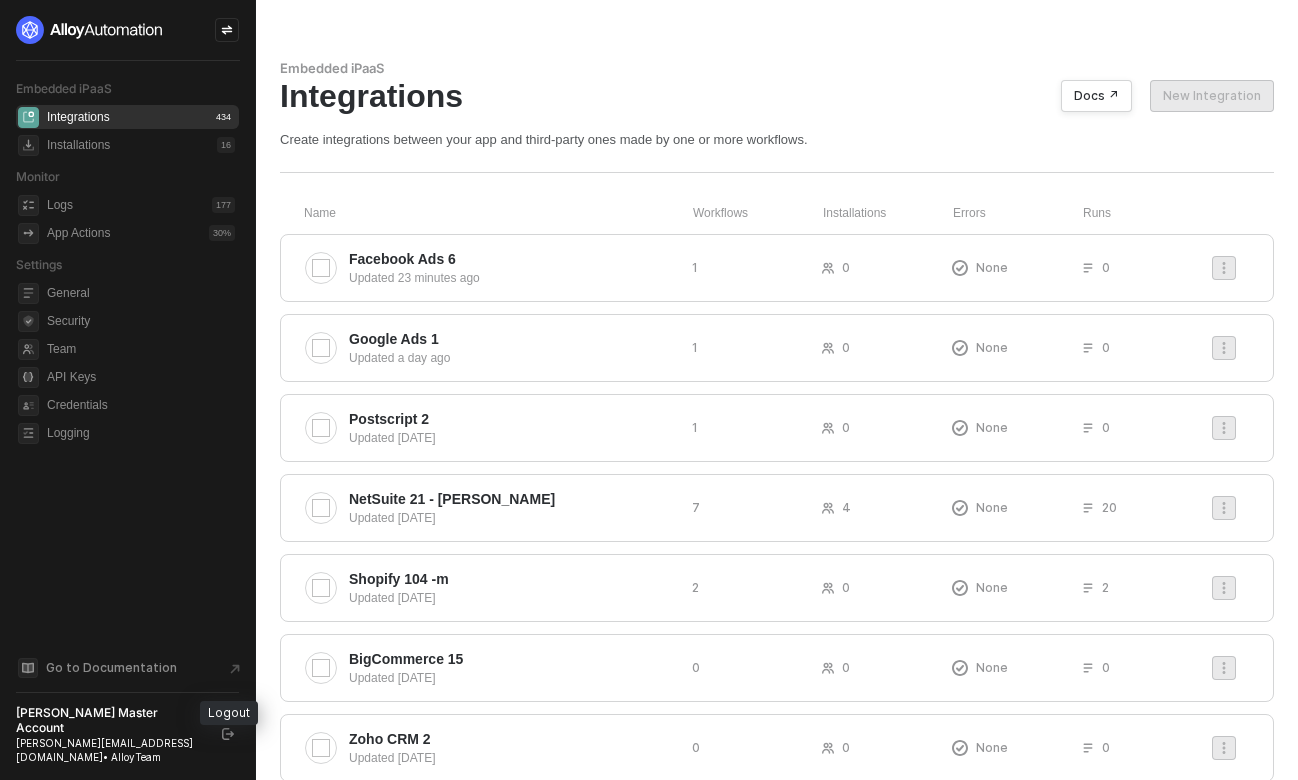 click 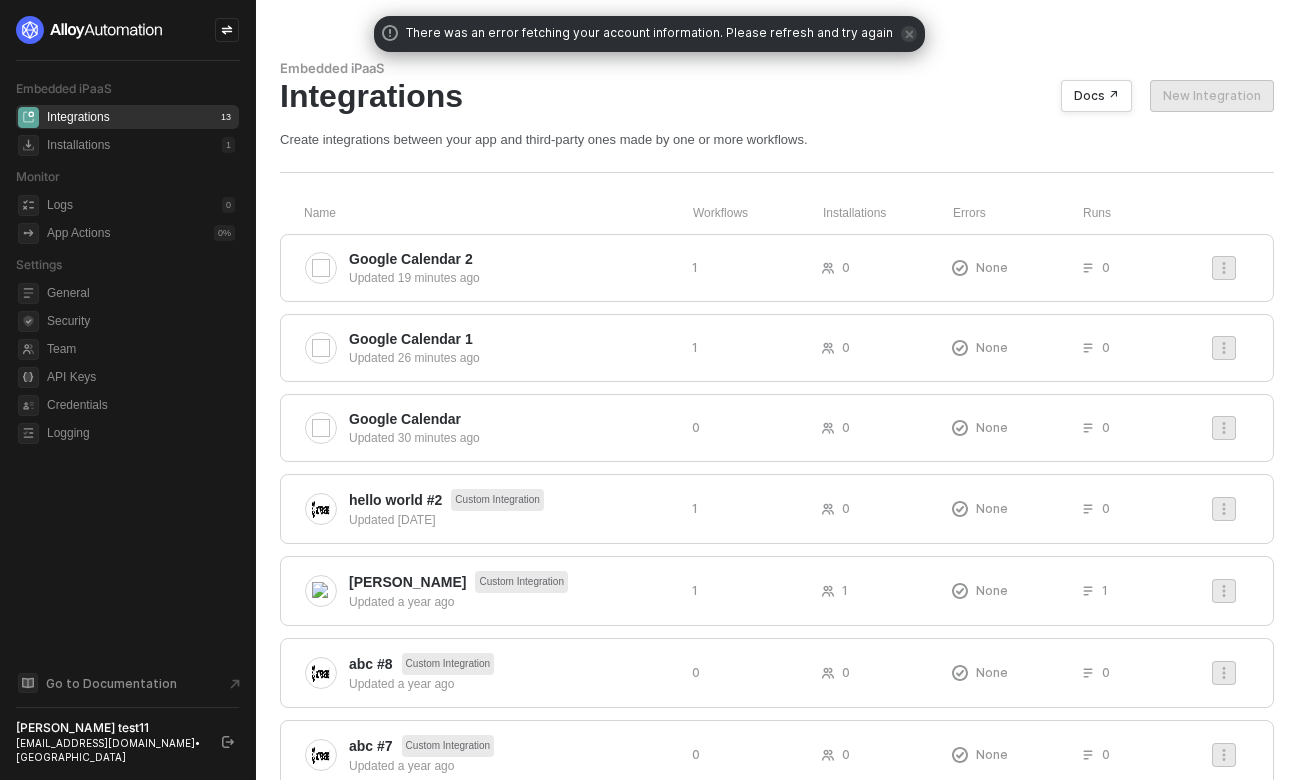 scroll, scrollTop: 0, scrollLeft: 0, axis: both 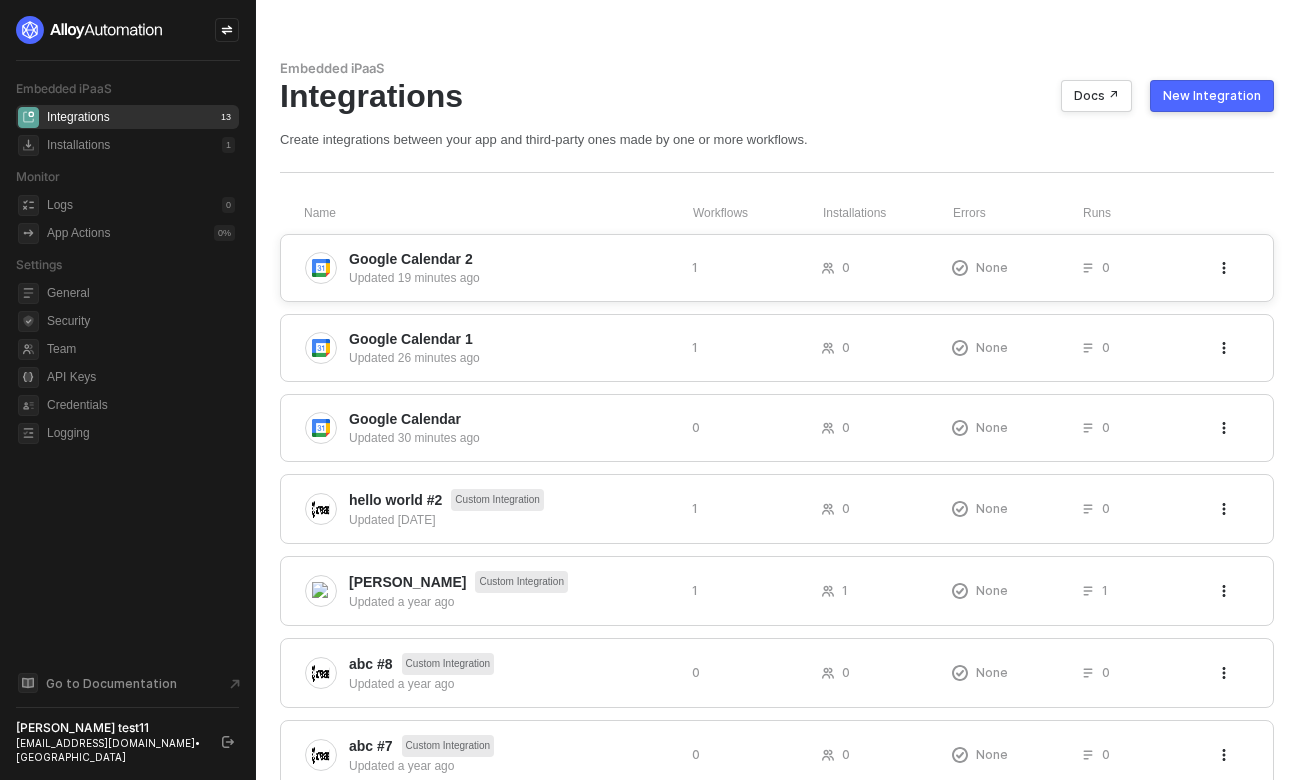 click on "Google Calendar 2" at bounding box center (411, 259) 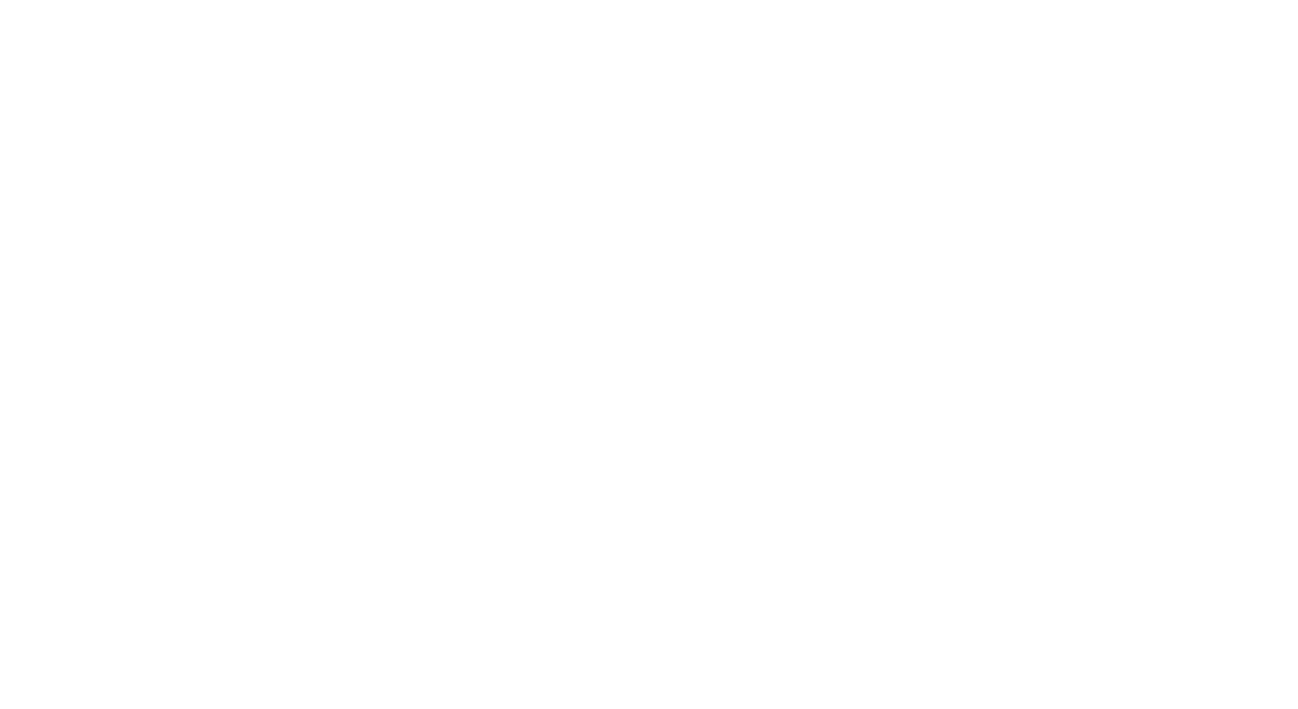 scroll, scrollTop: 0, scrollLeft: 0, axis: both 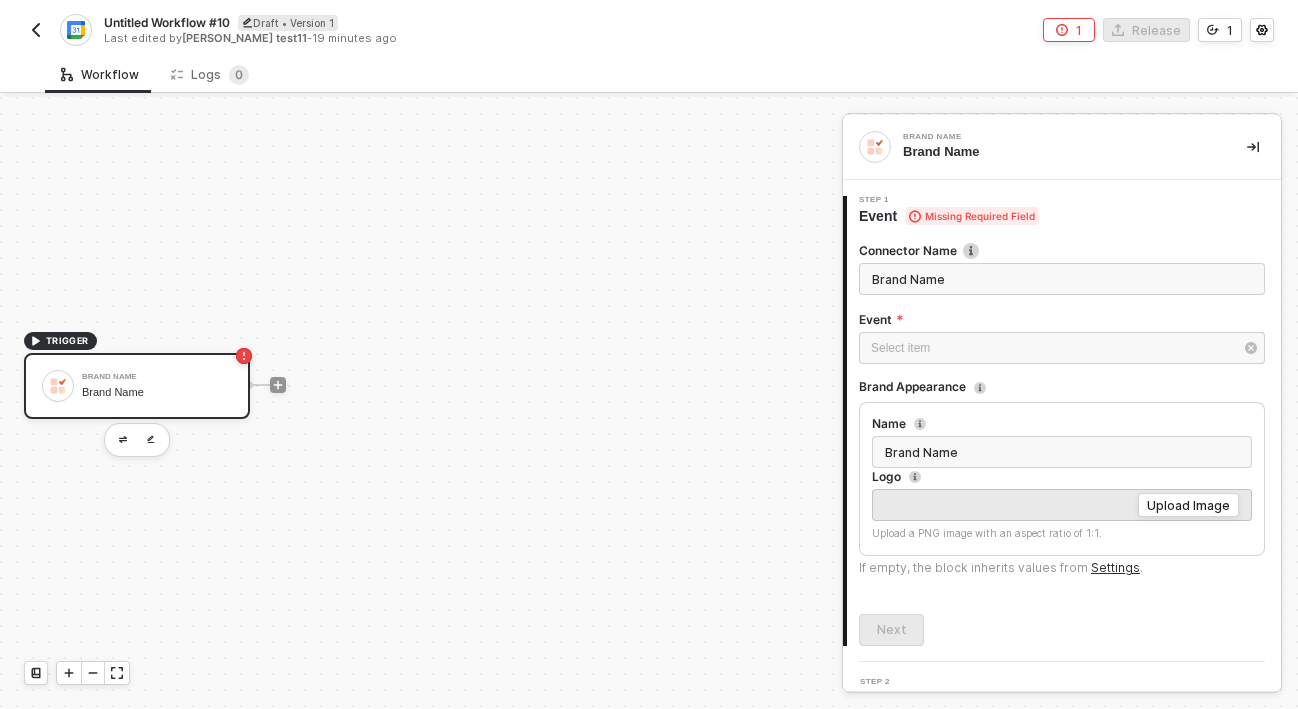 click at bounding box center (36, 30) 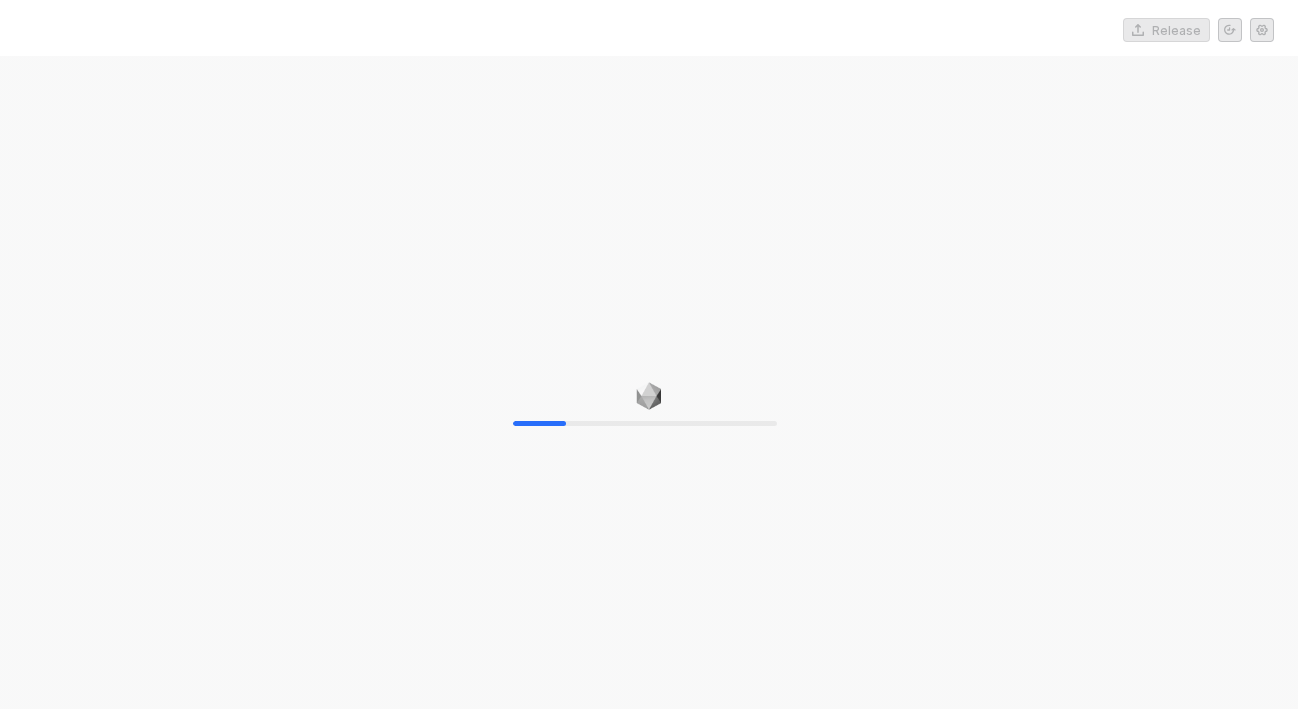 scroll, scrollTop: 0, scrollLeft: 0, axis: both 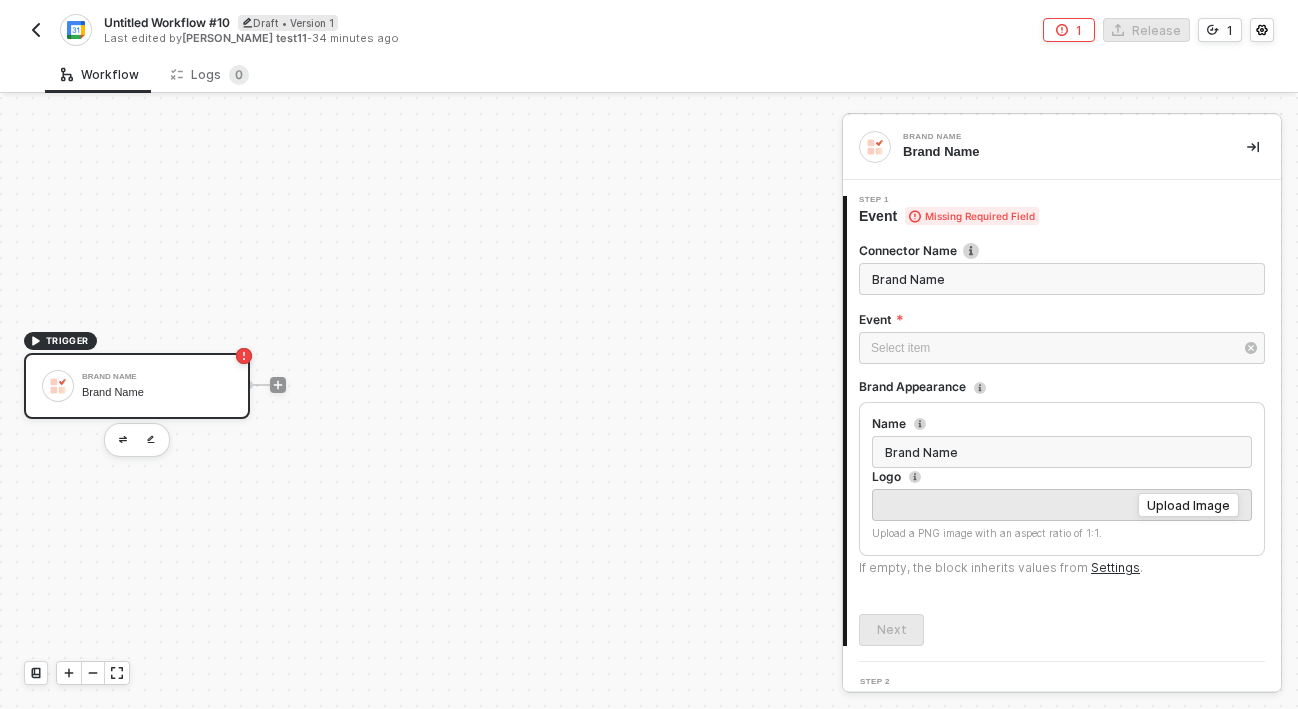 click at bounding box center (278, 385) 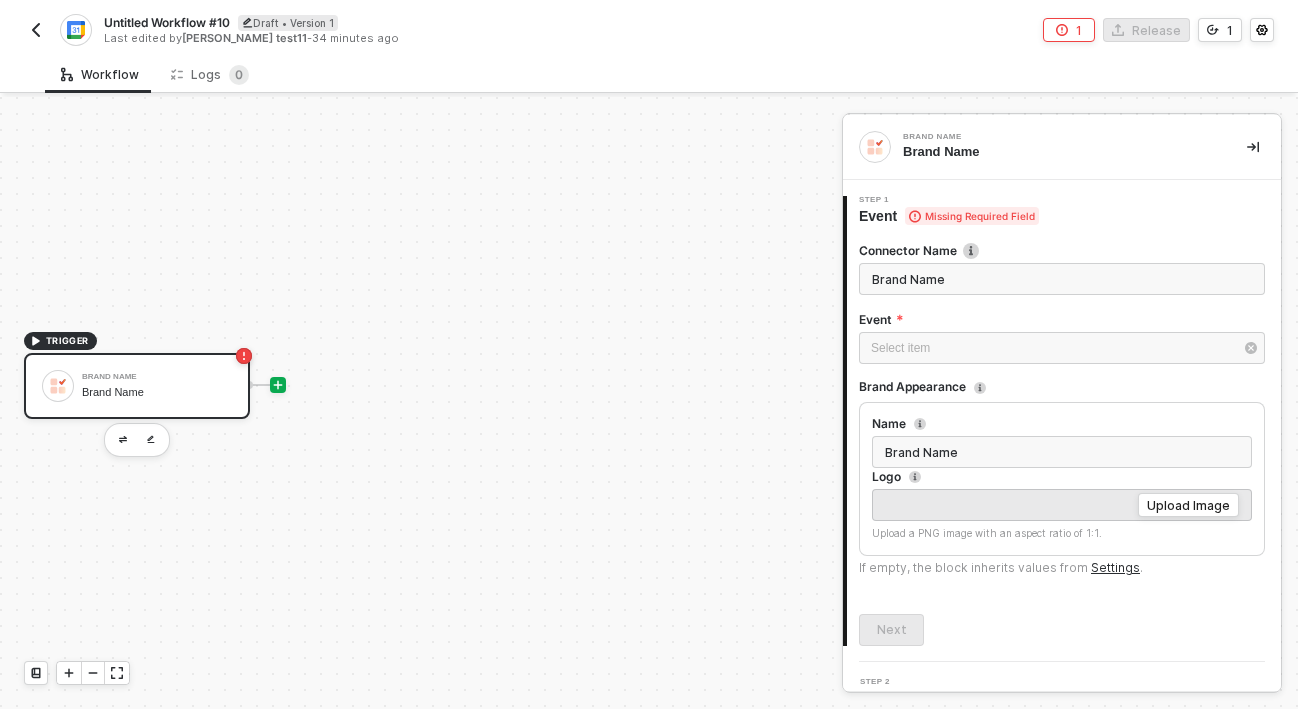 click 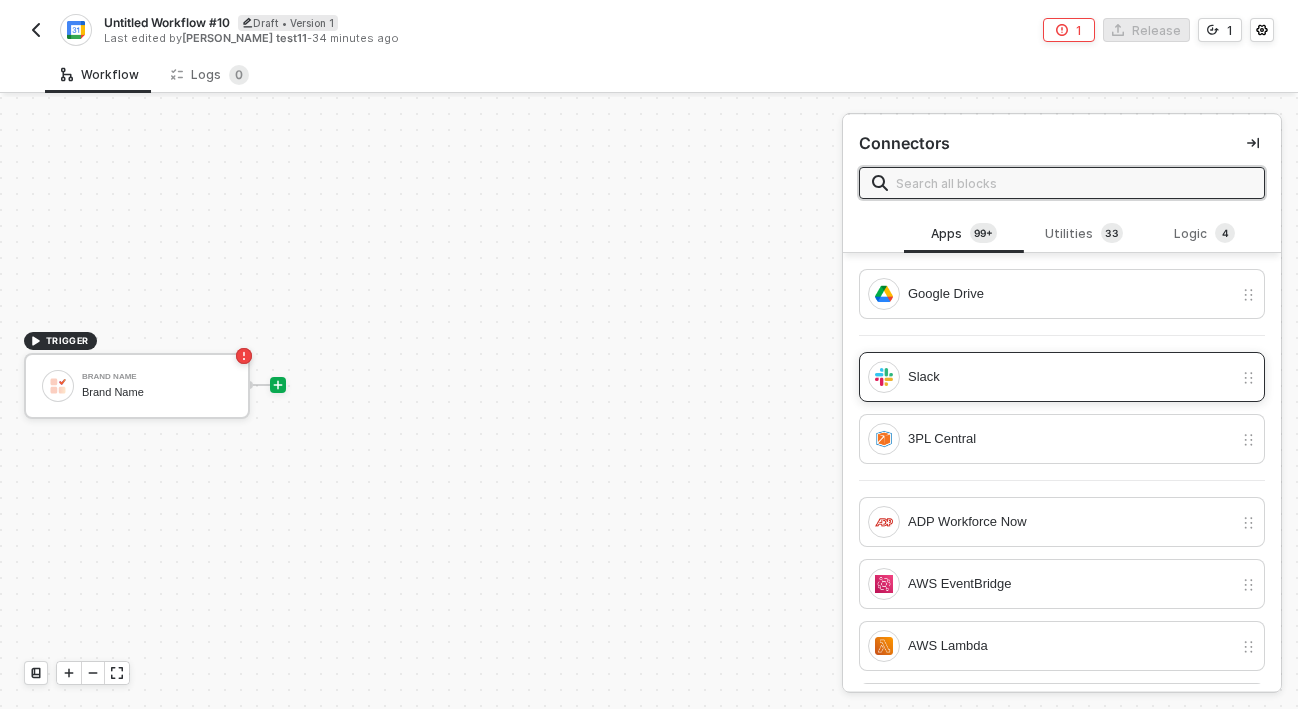 click on "Slack" at bounding box center (1070, 377) 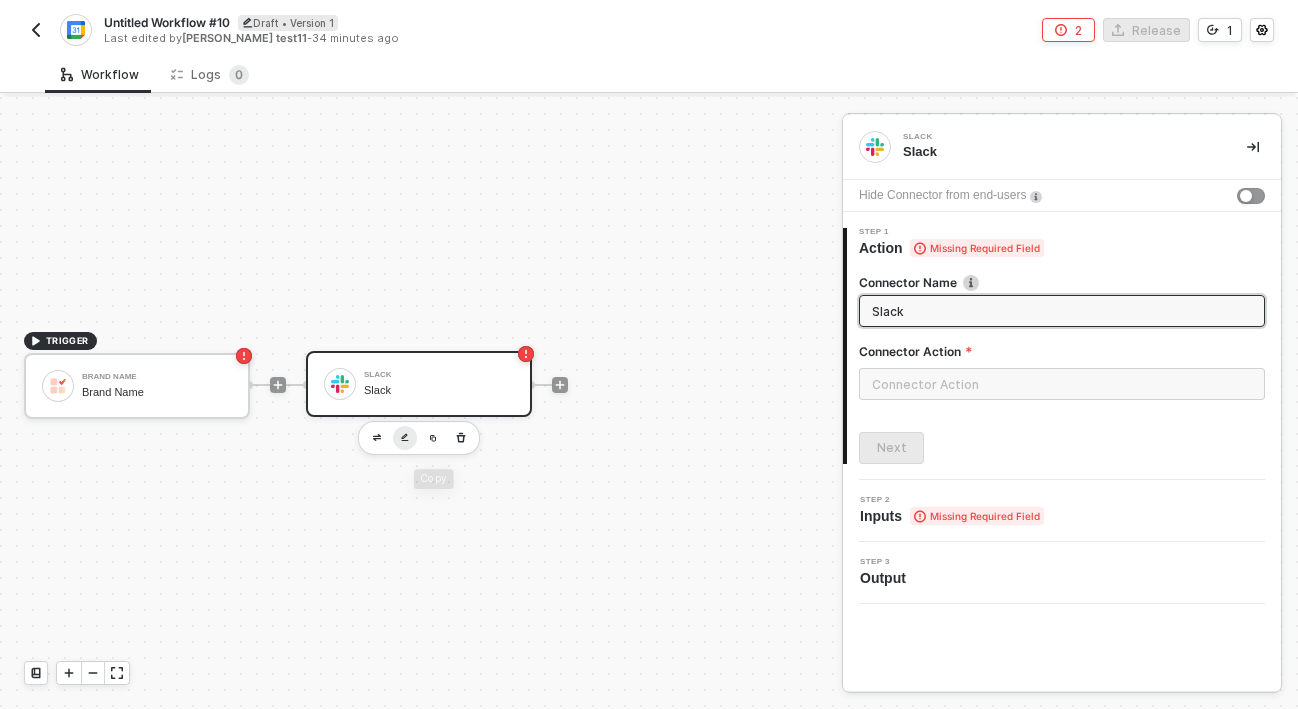 click at bounding box center (405, 438) 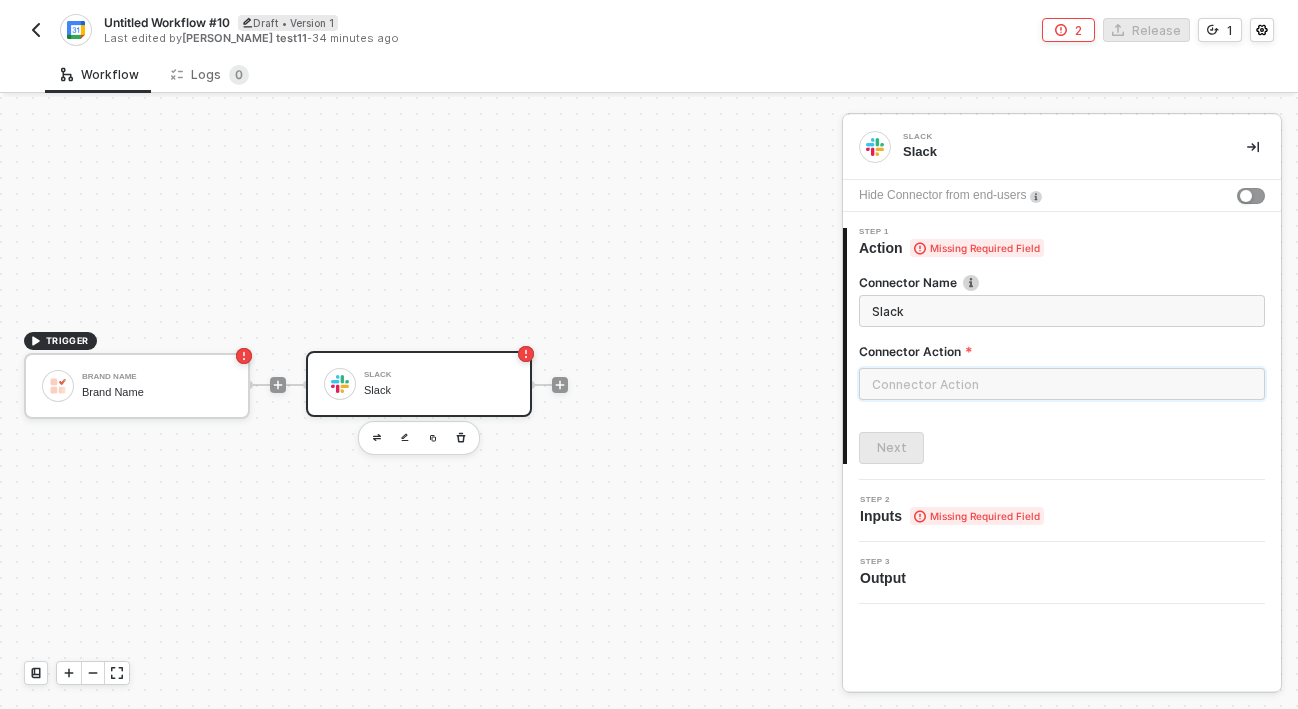 click at bounding box center [1062, 384] 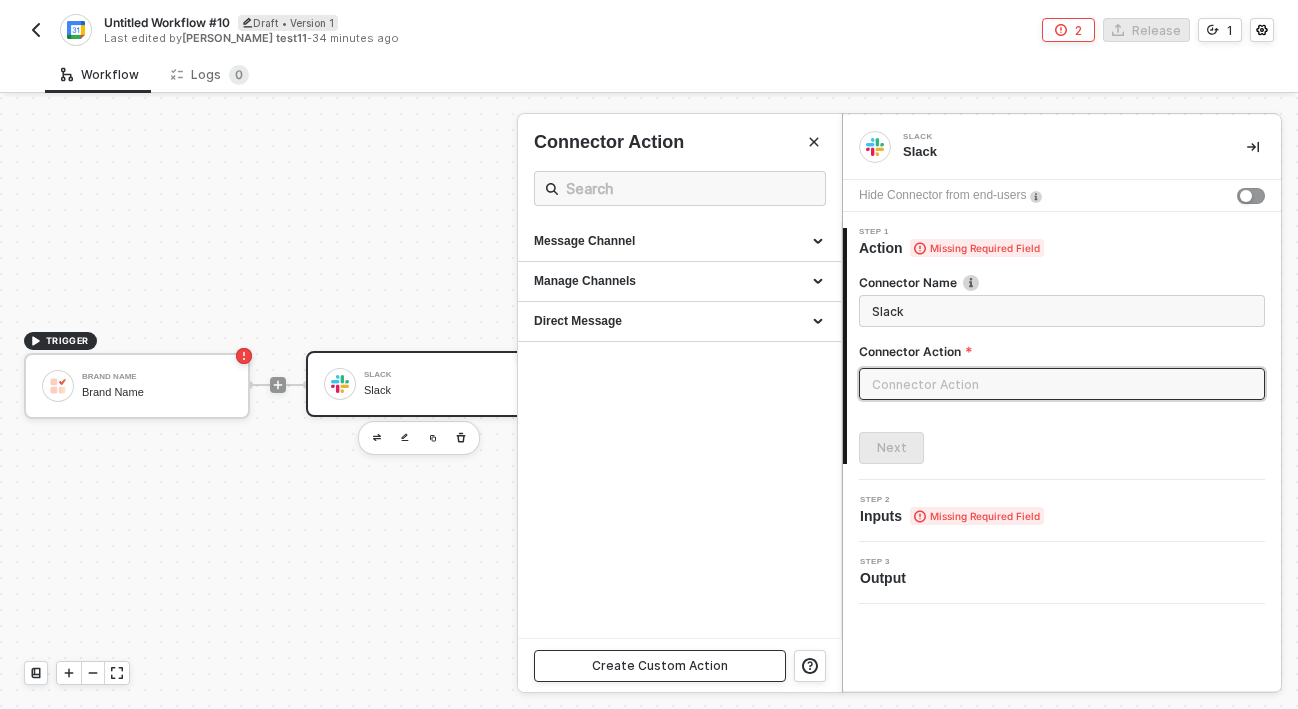 click on "Create Custom Action" at bounding box center (660, 666) 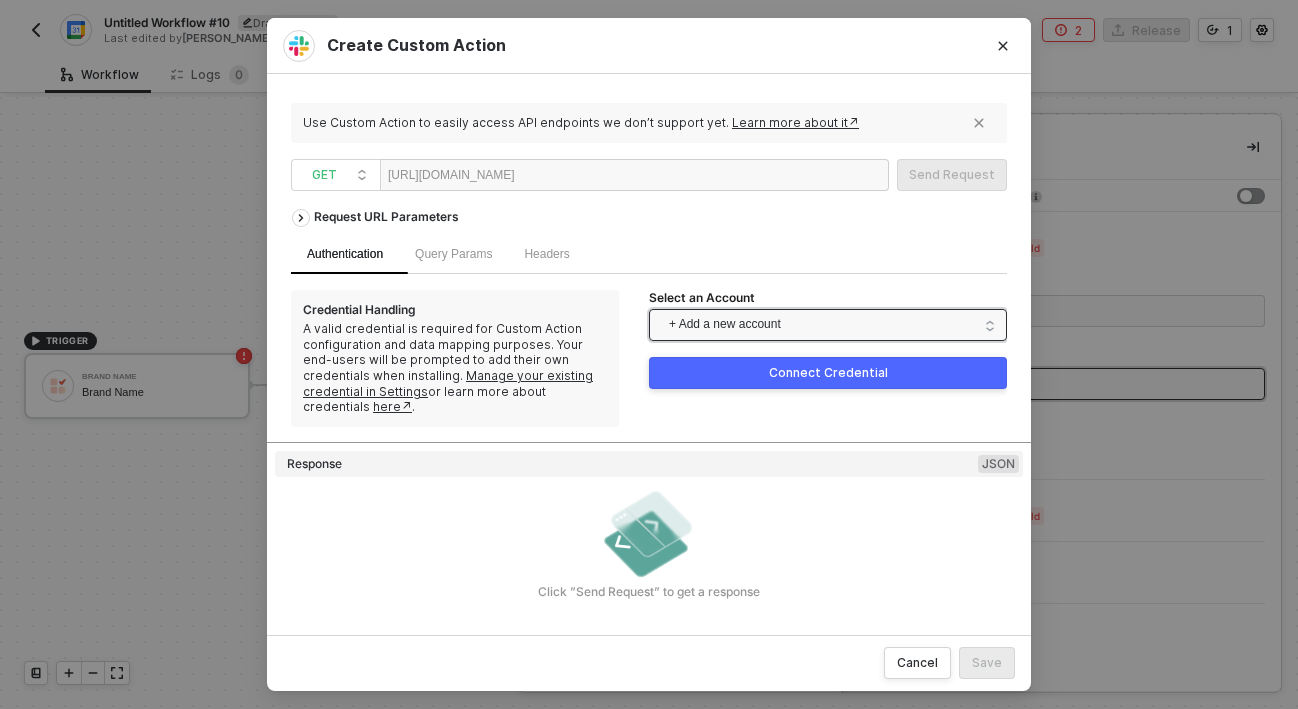 click on "+ Add a new account" at bounding box center (832, 325) 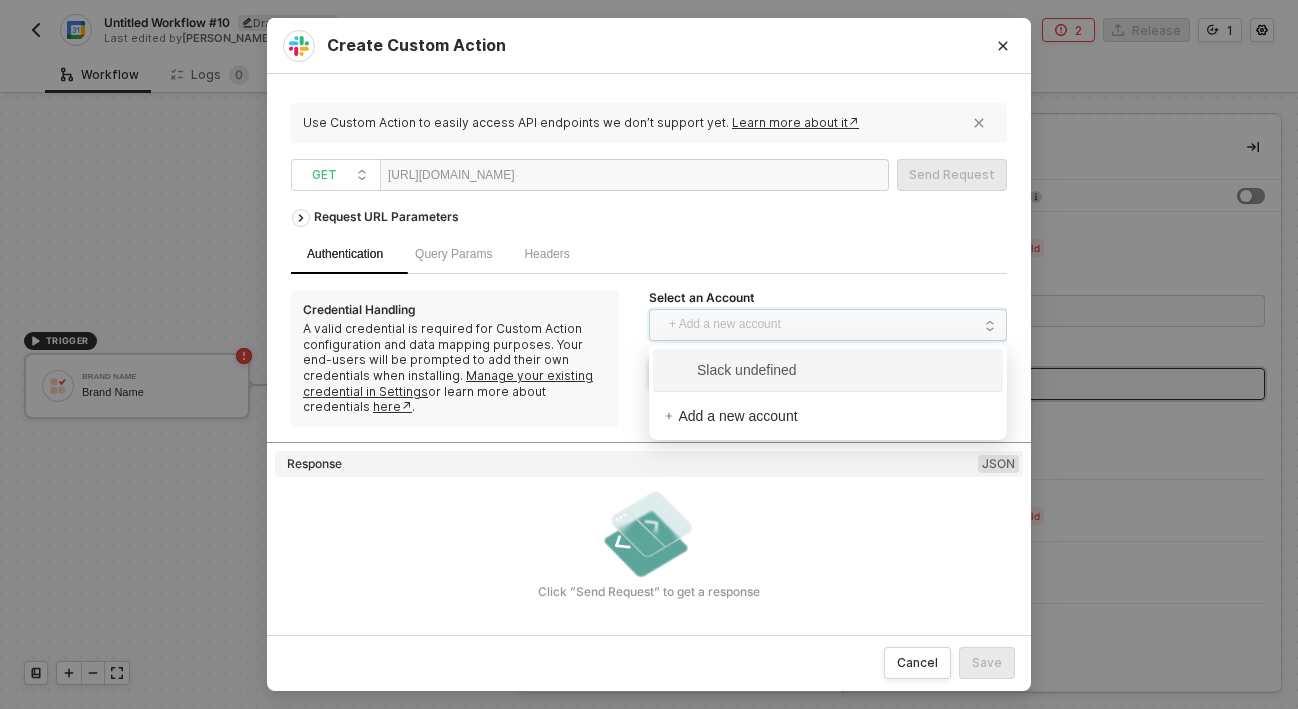 click on "Authentication Query Params Headers Credential Handling A valid credential is required for Custom Action configuration and data mapping purposes. Your end-users will be prompted to add their own credentials when installing.   Manage your existing credential in Settings  or learn more about credentials   here↗ . Select an Account + Add a new account Connect Credential" at bounding box center [649, 331] 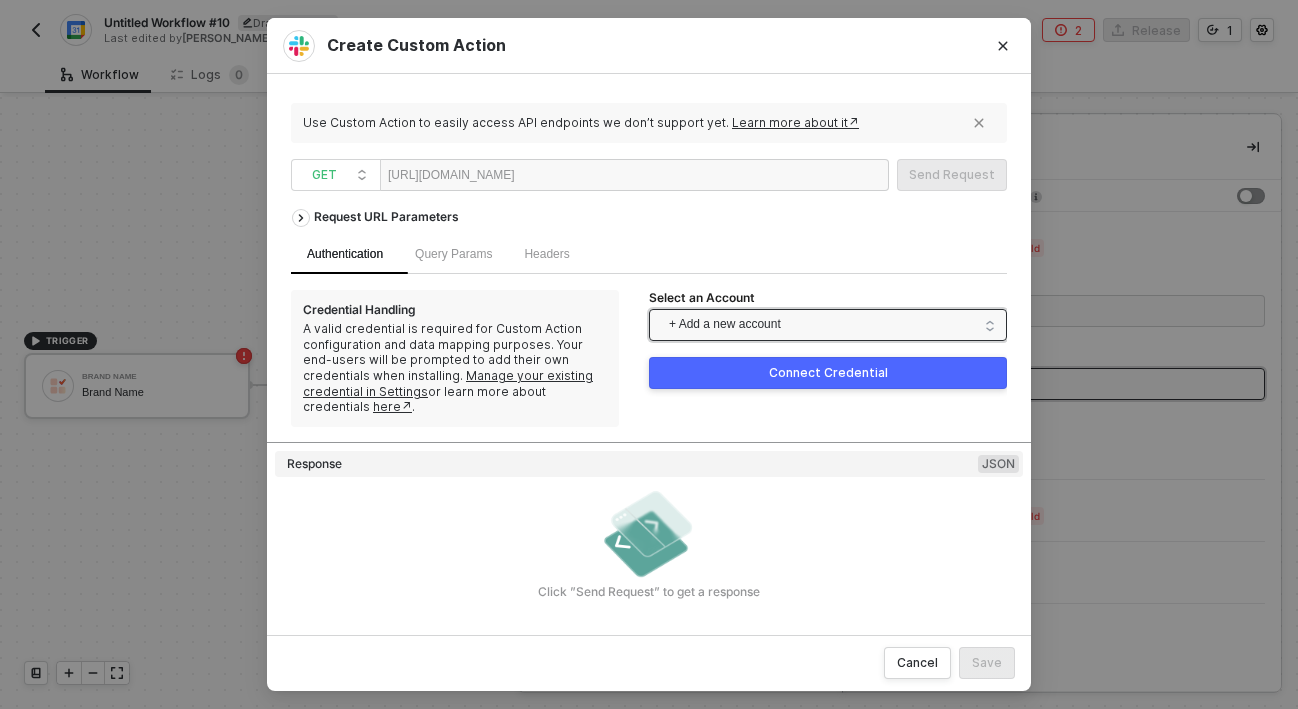 click on "+ Add a new account" at bounding box center (832, 325) 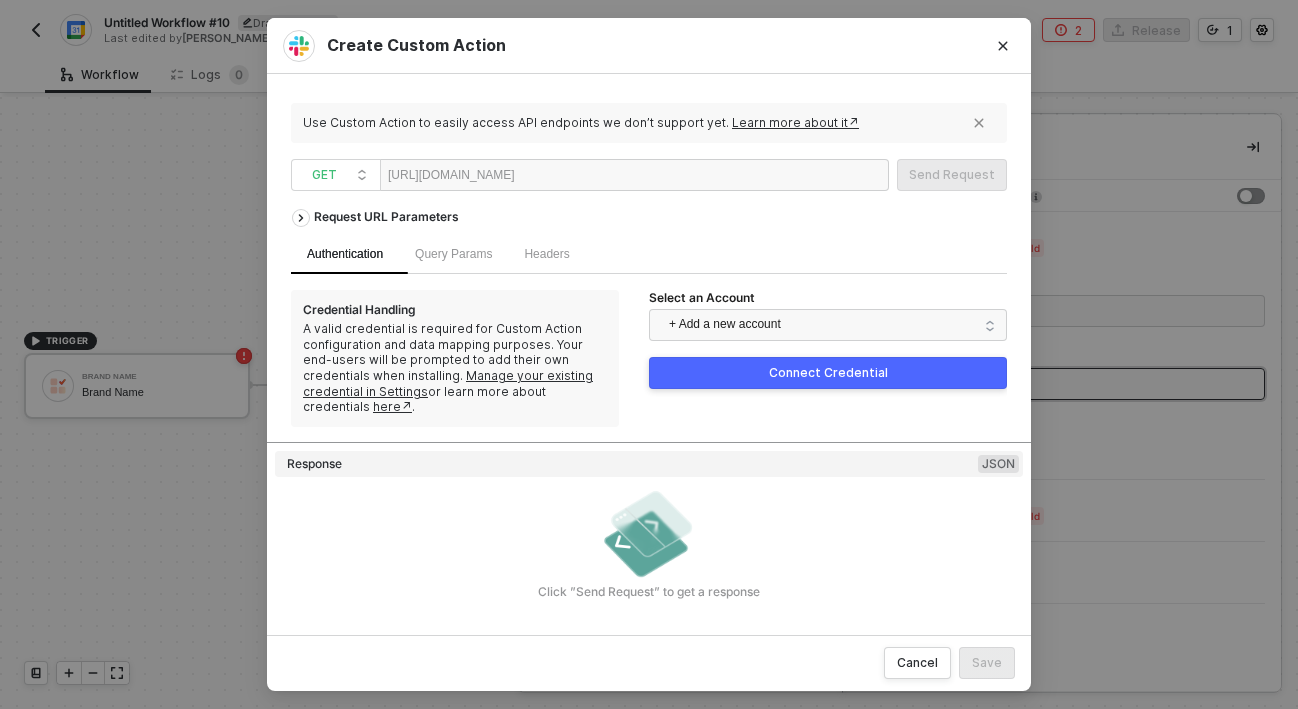 click on "Authentication Query Params Headers" at bounding box center [649, 254] 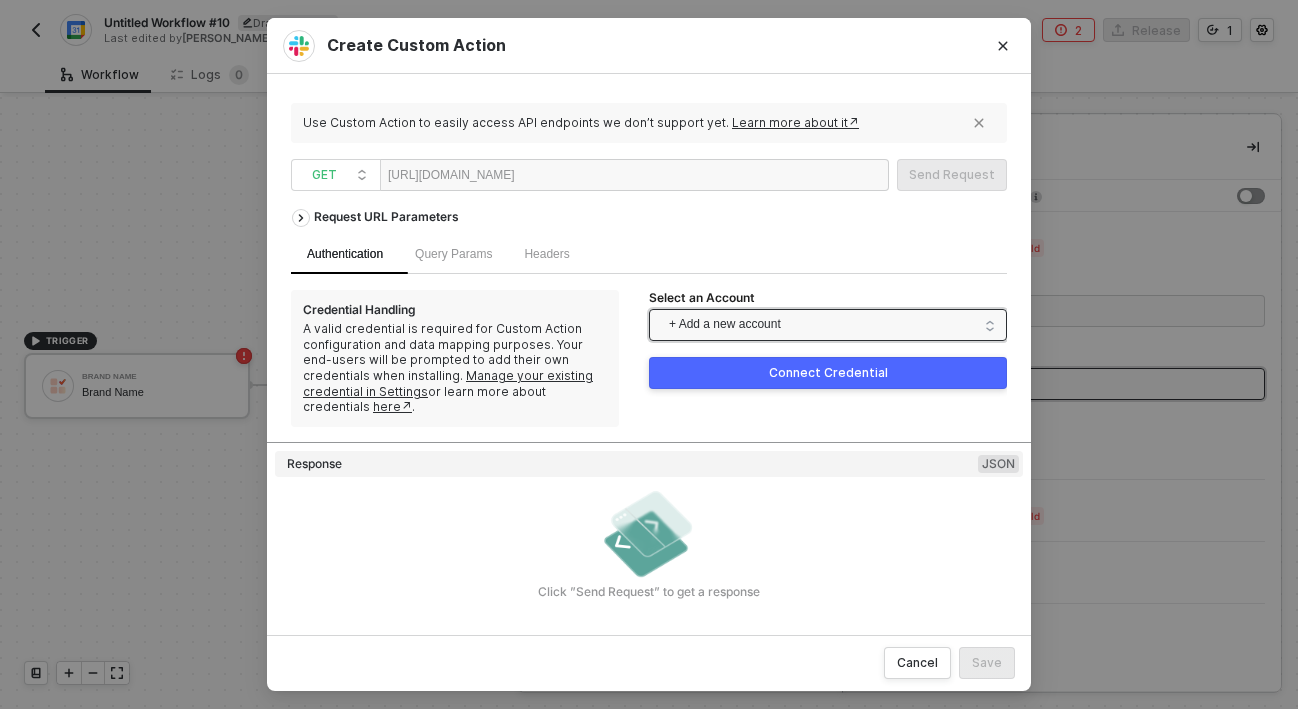 click on "+ Add a new account" at bounding box center (832, 325) 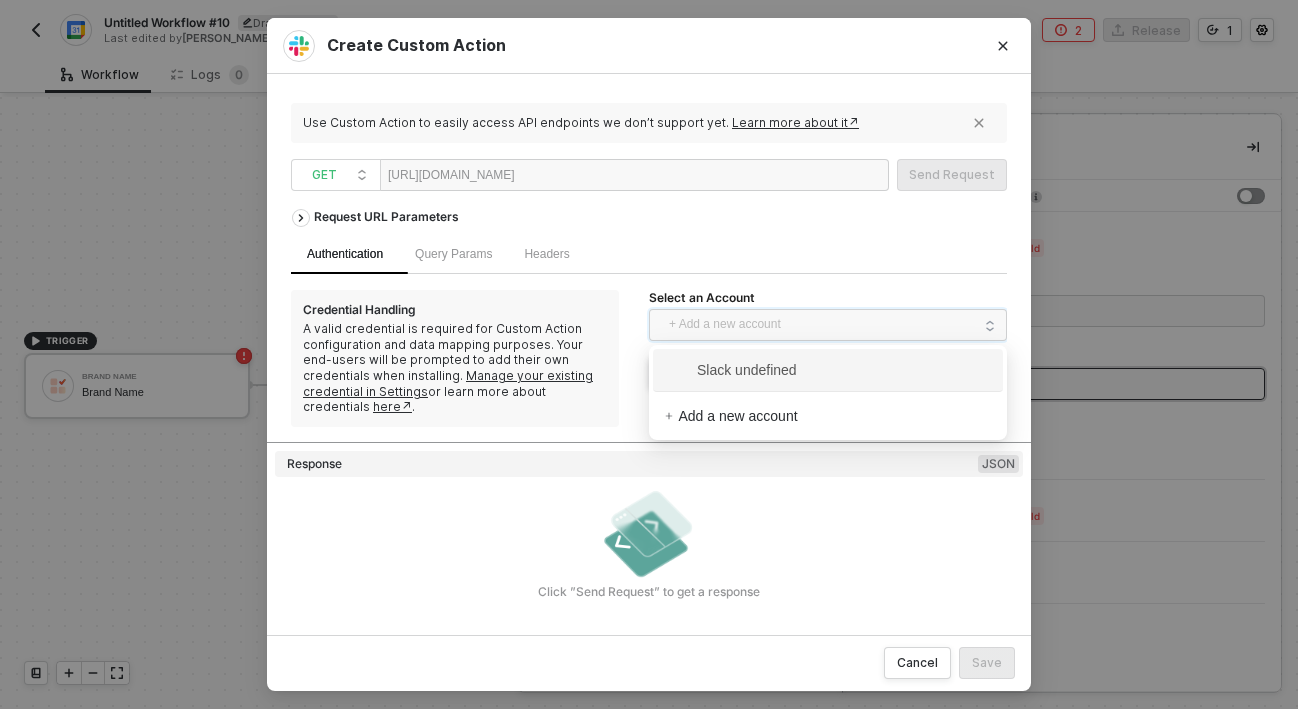click on "Slack undefined" at bounding box center (731, 370) 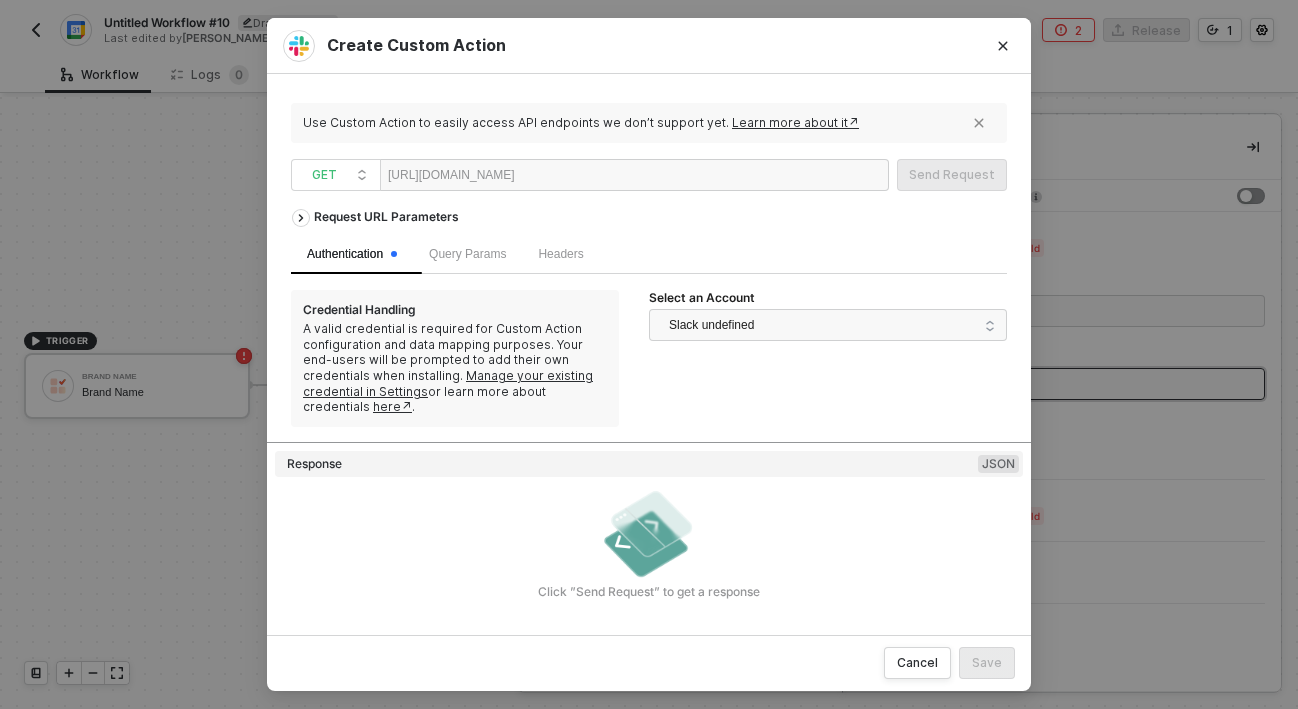 click on "Request URL Parameters" at bounding box center (649, 217) 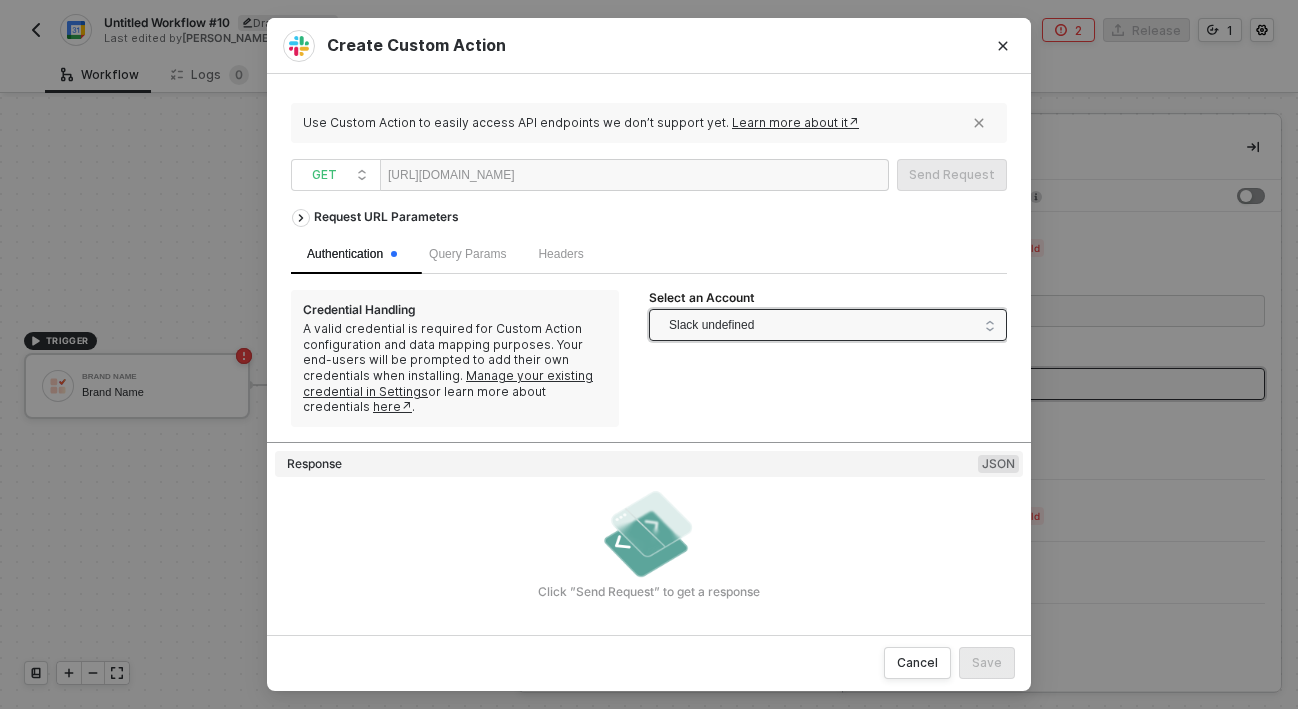 click on "Slack undefined" at bounding box center (711, 325) 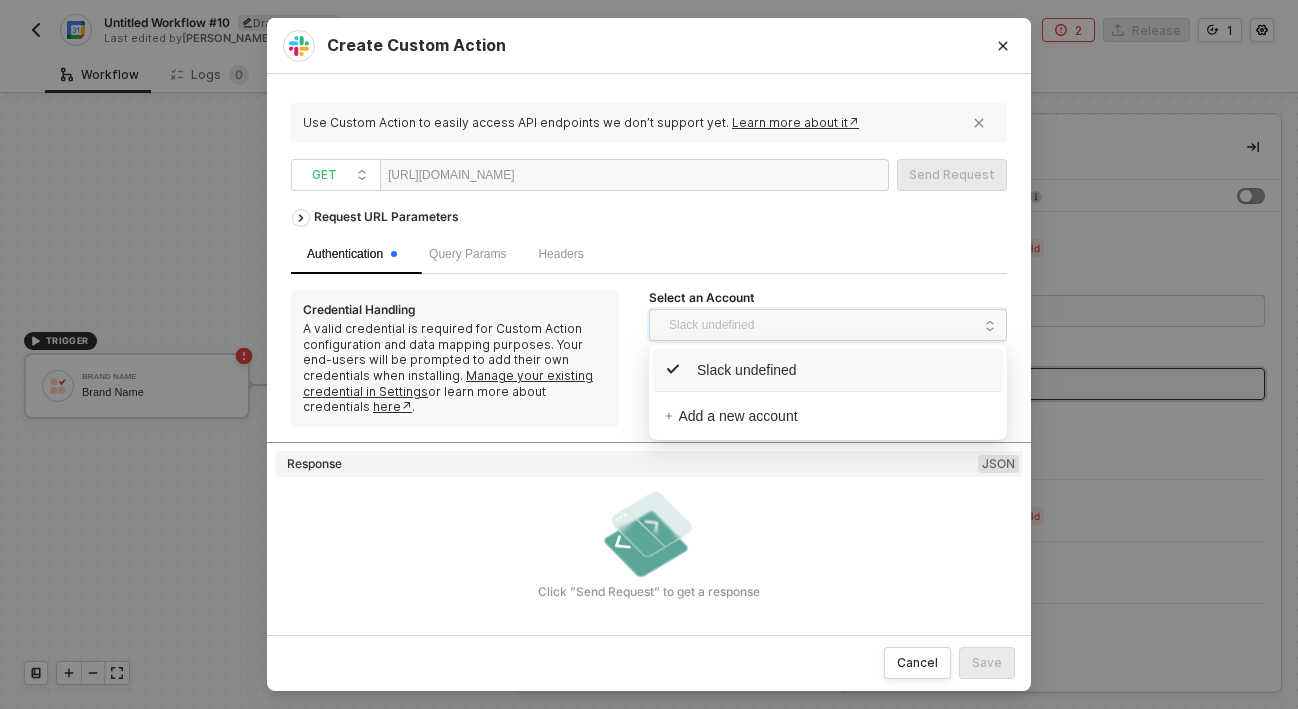 click on "Slack undefined" at bounding box center (731, 370) 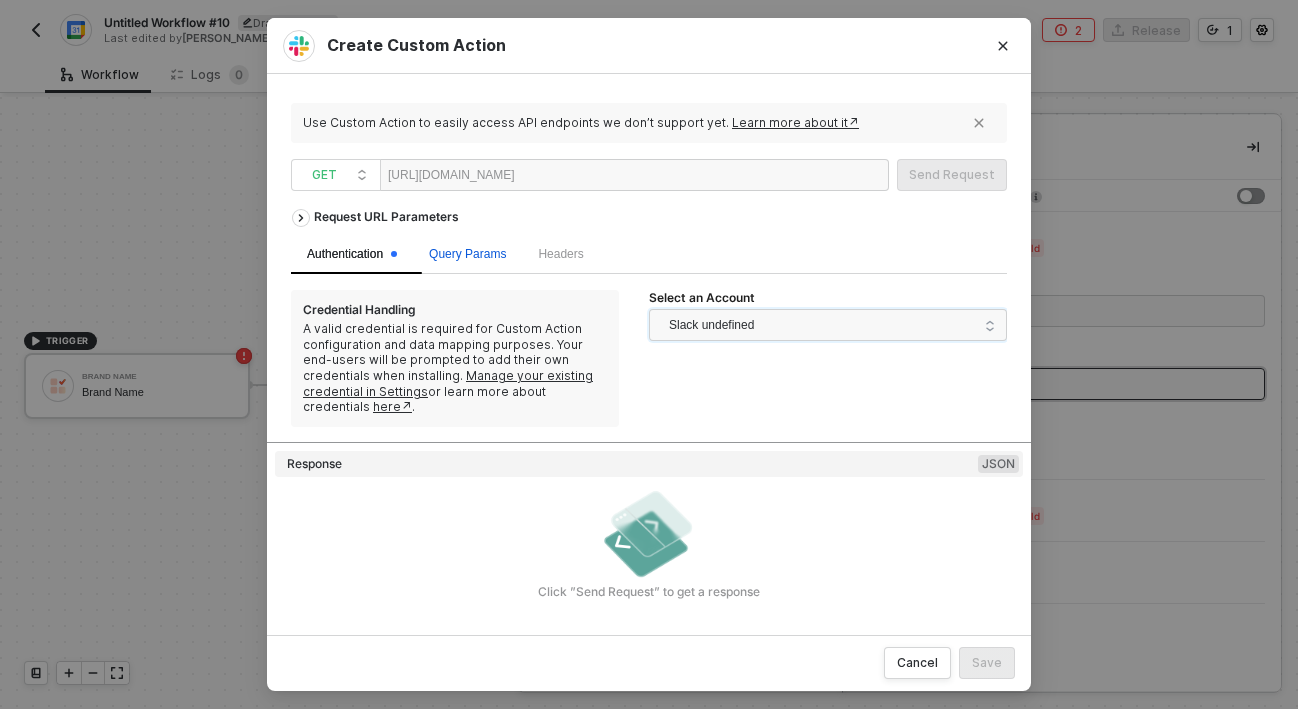 click on "Query Params" at bounding box center (467, 254) 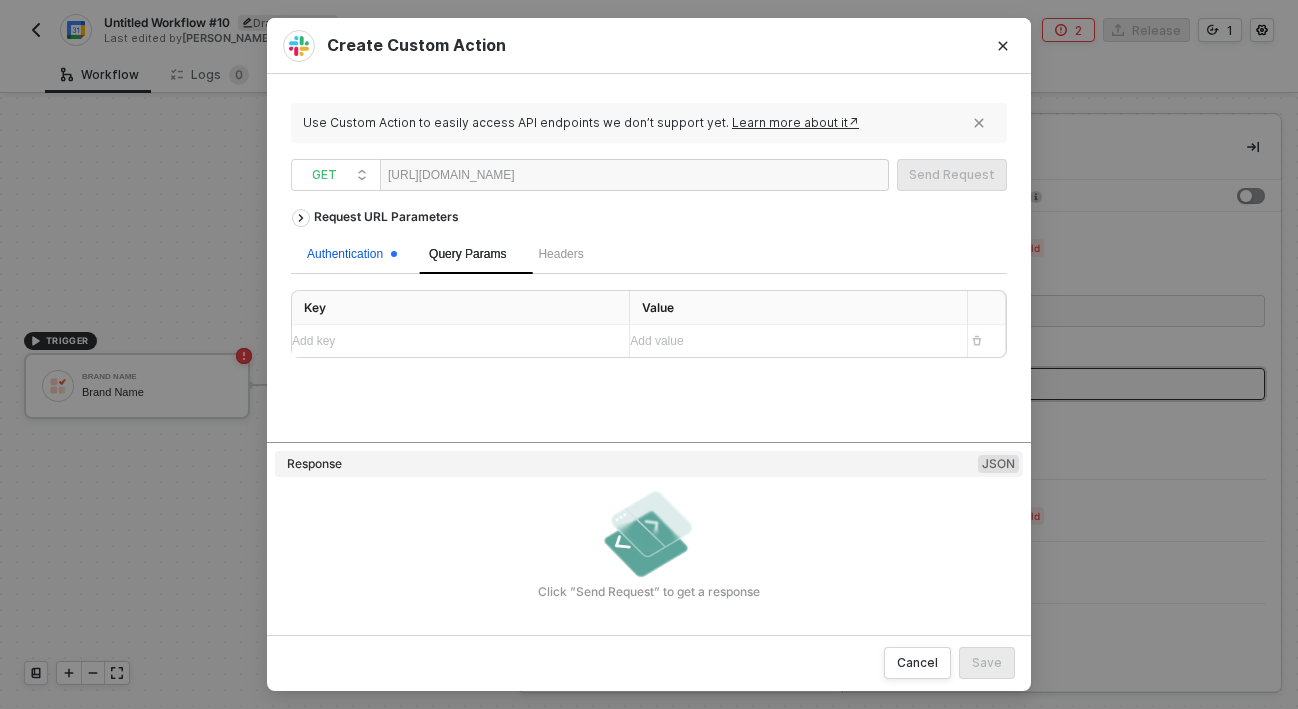 click on "Authentication" at bounding box center (352, 254) 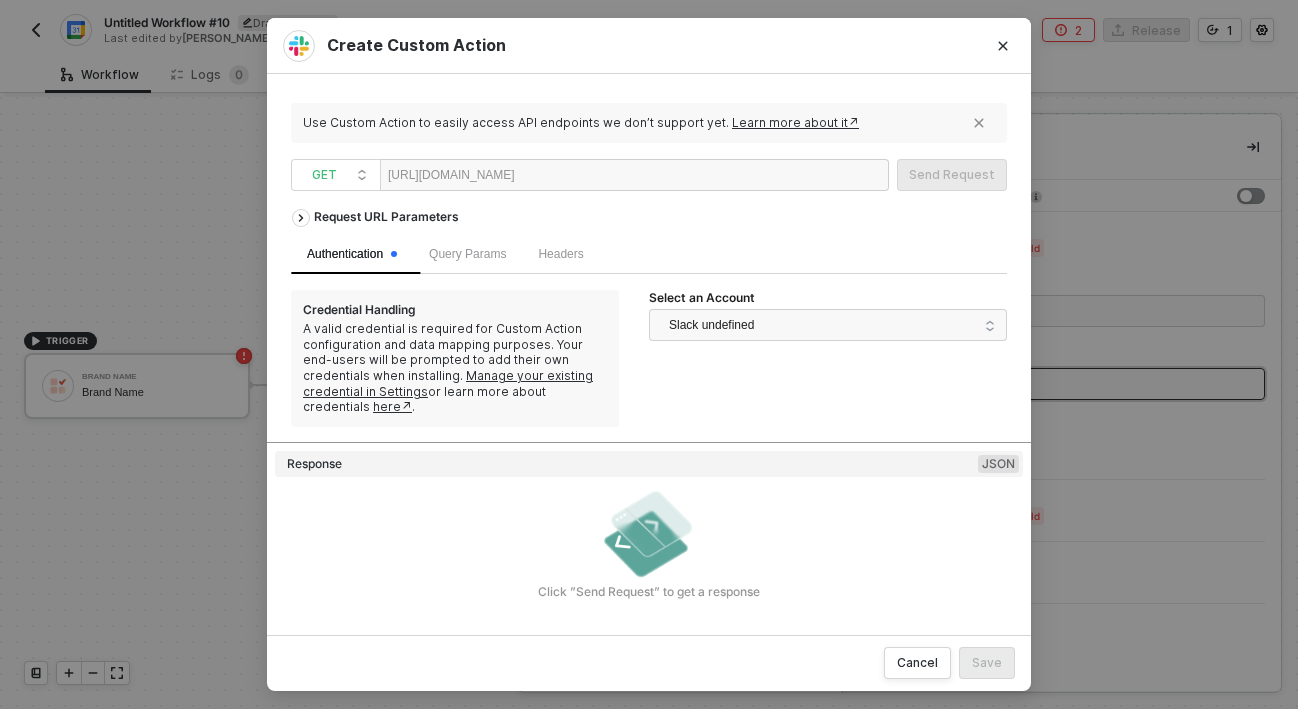 click at bounding box center (576, 176) 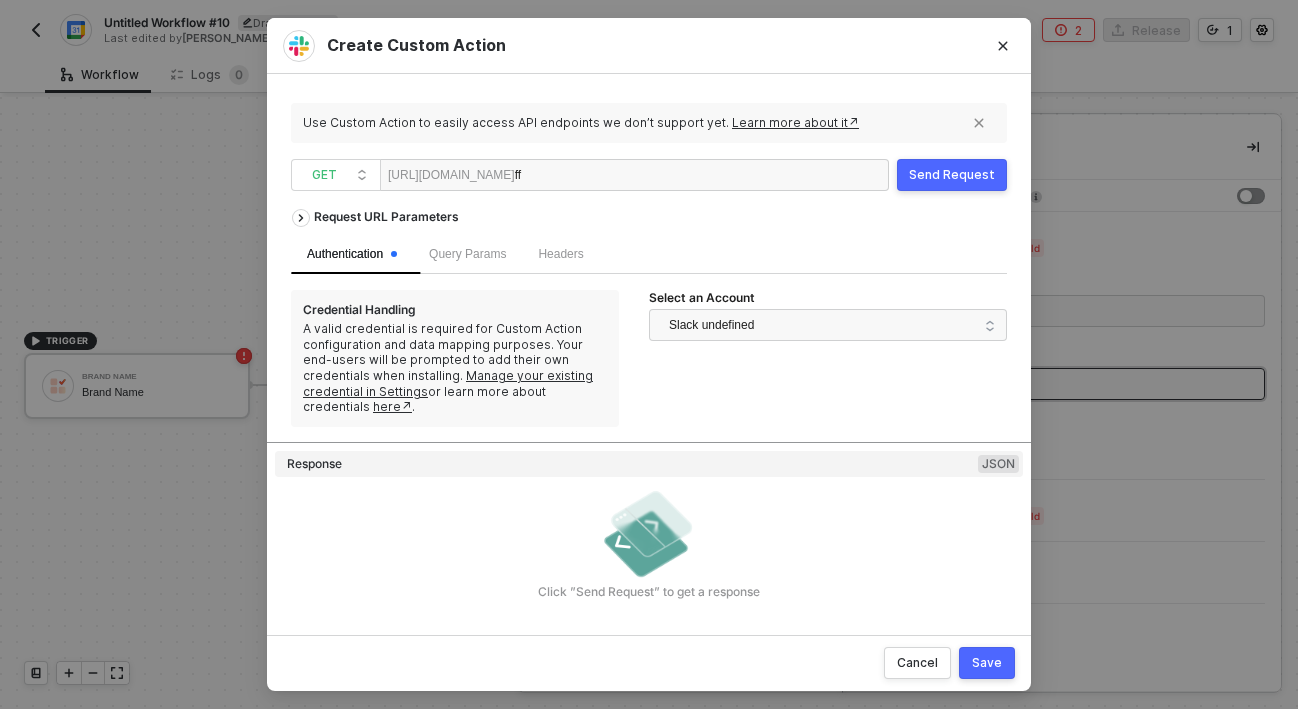 click on "Save" at bounding box center [987, 663] 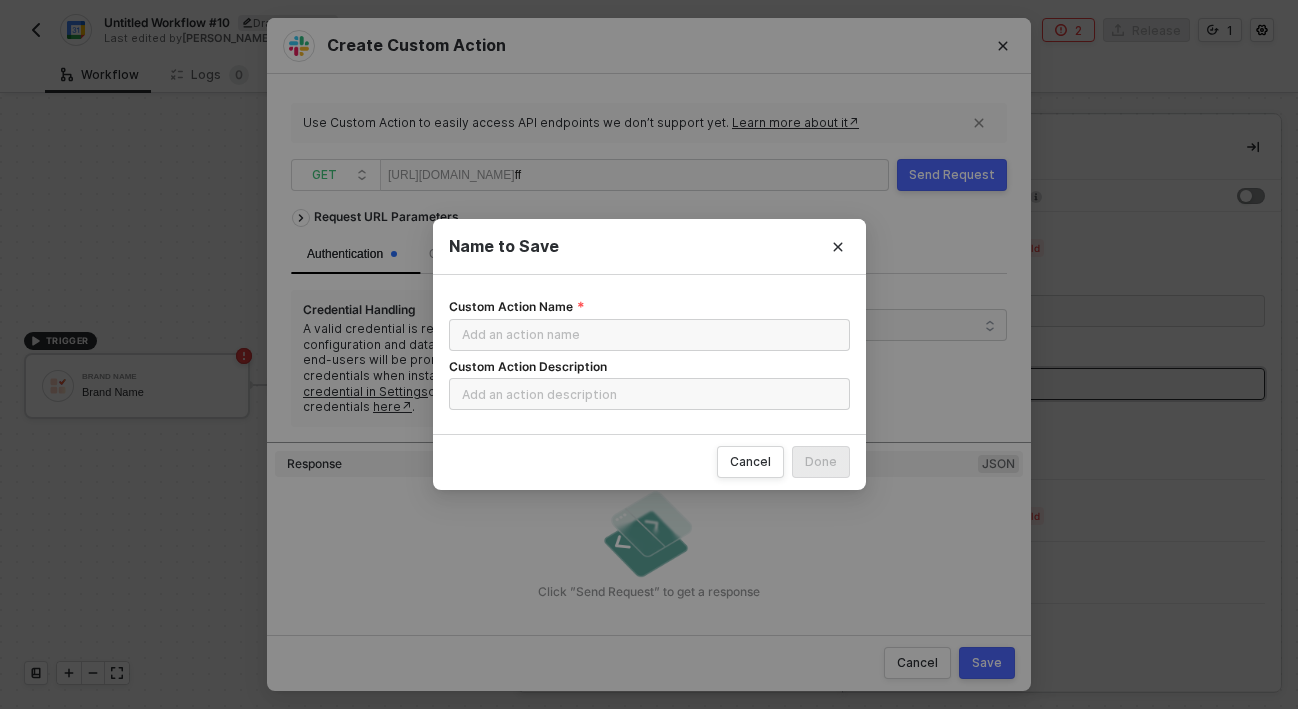 click on "Custom Action Description" at bounding box center [649, 369] 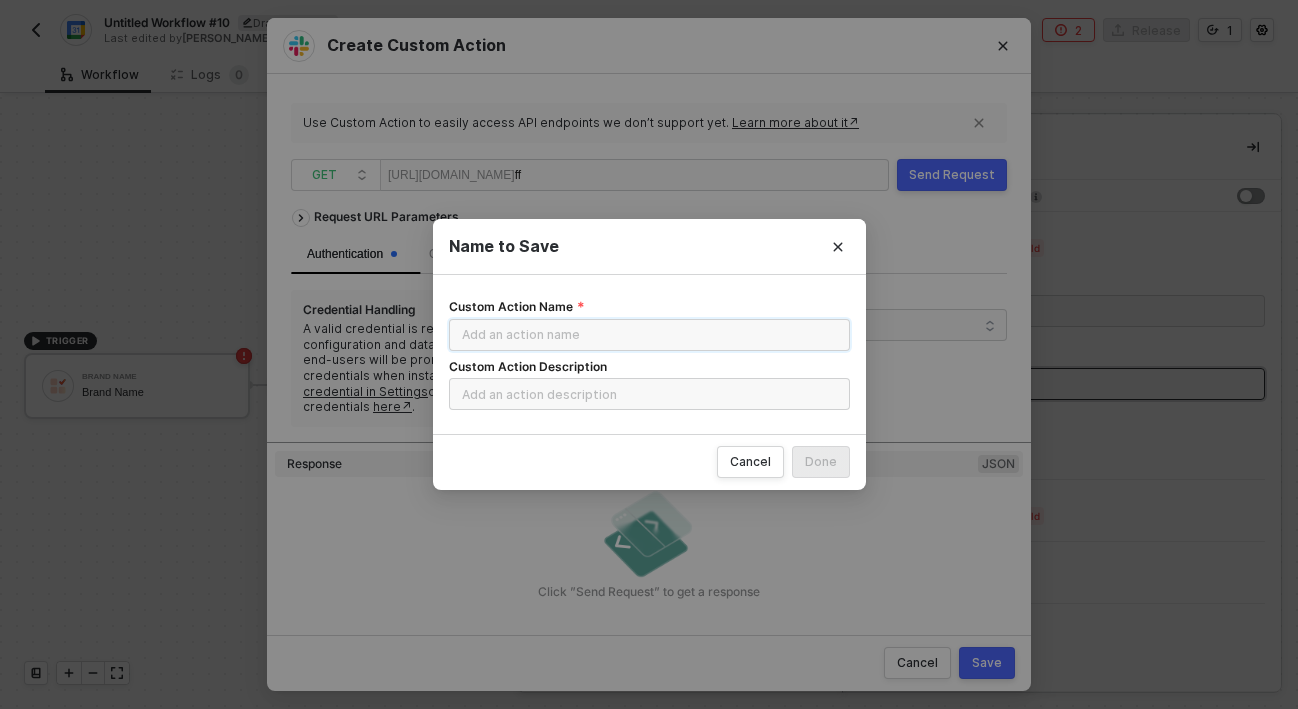 click on "Custom Action Name" at bounding box center [649, 335] 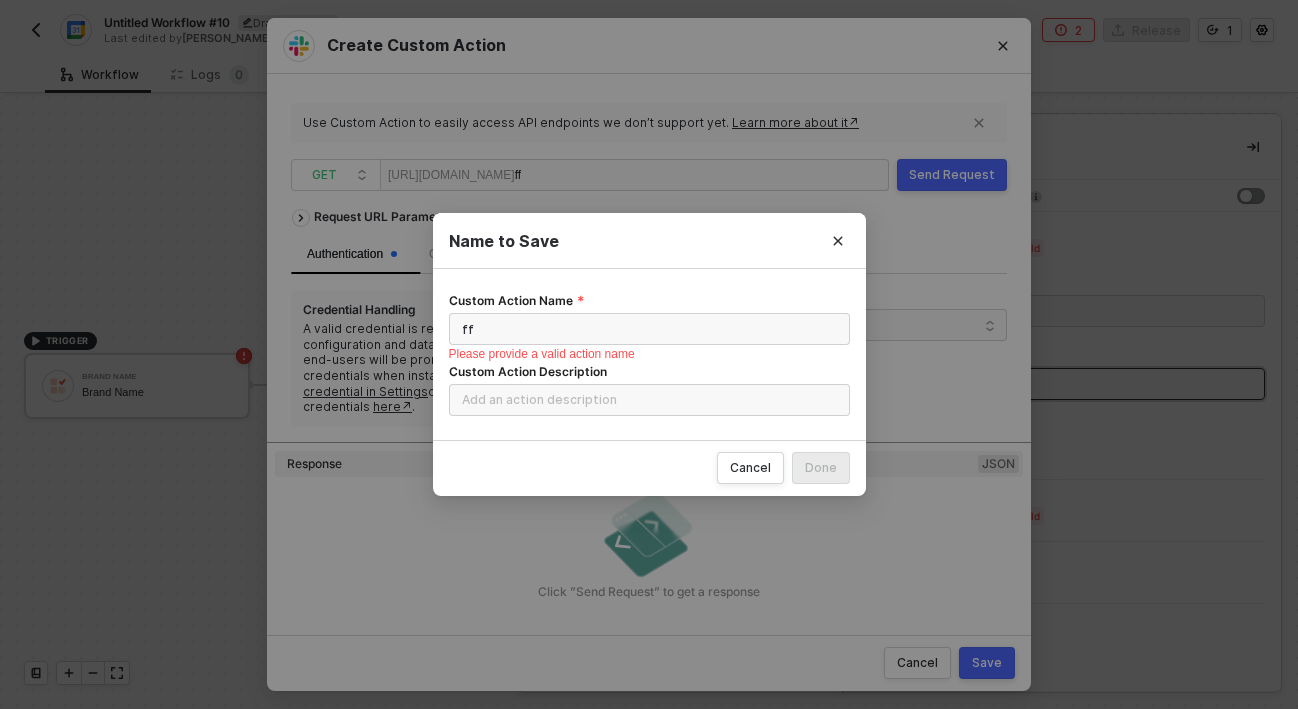 click on "Custom Action Description" at bounding box center [649, 374] 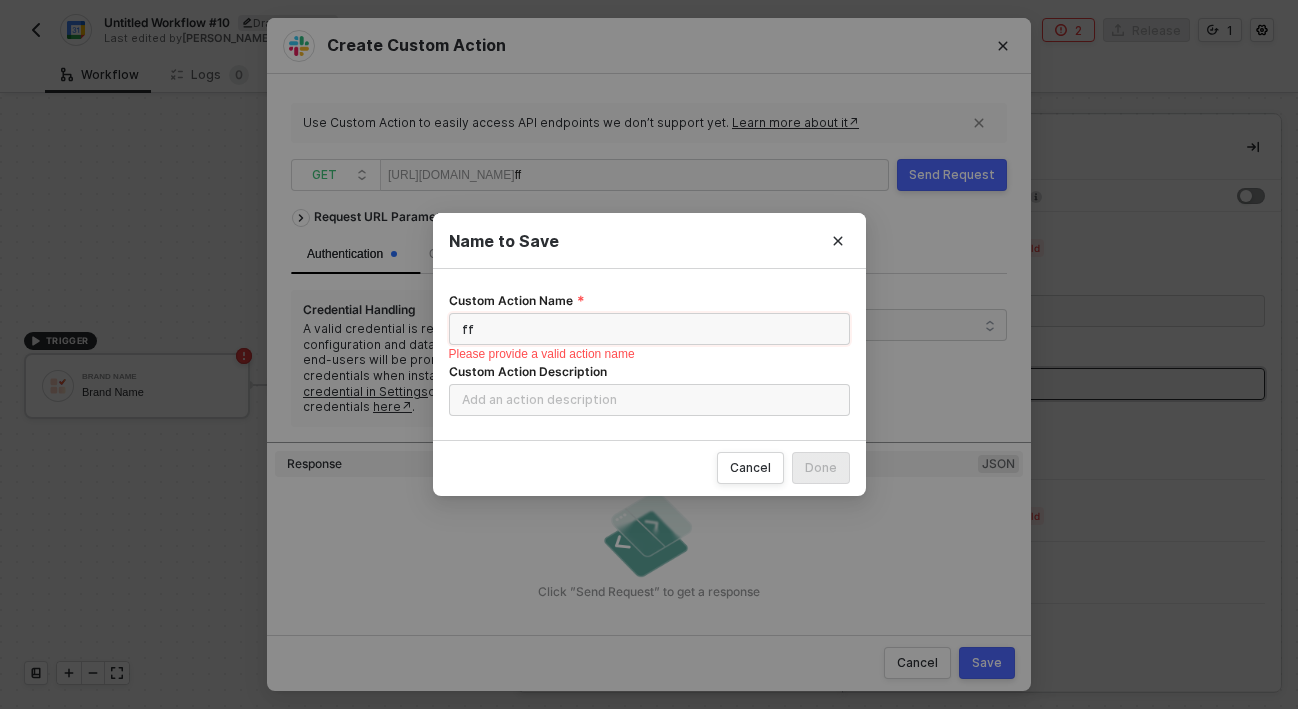 click on "ff" at bounding box center [649, 329] 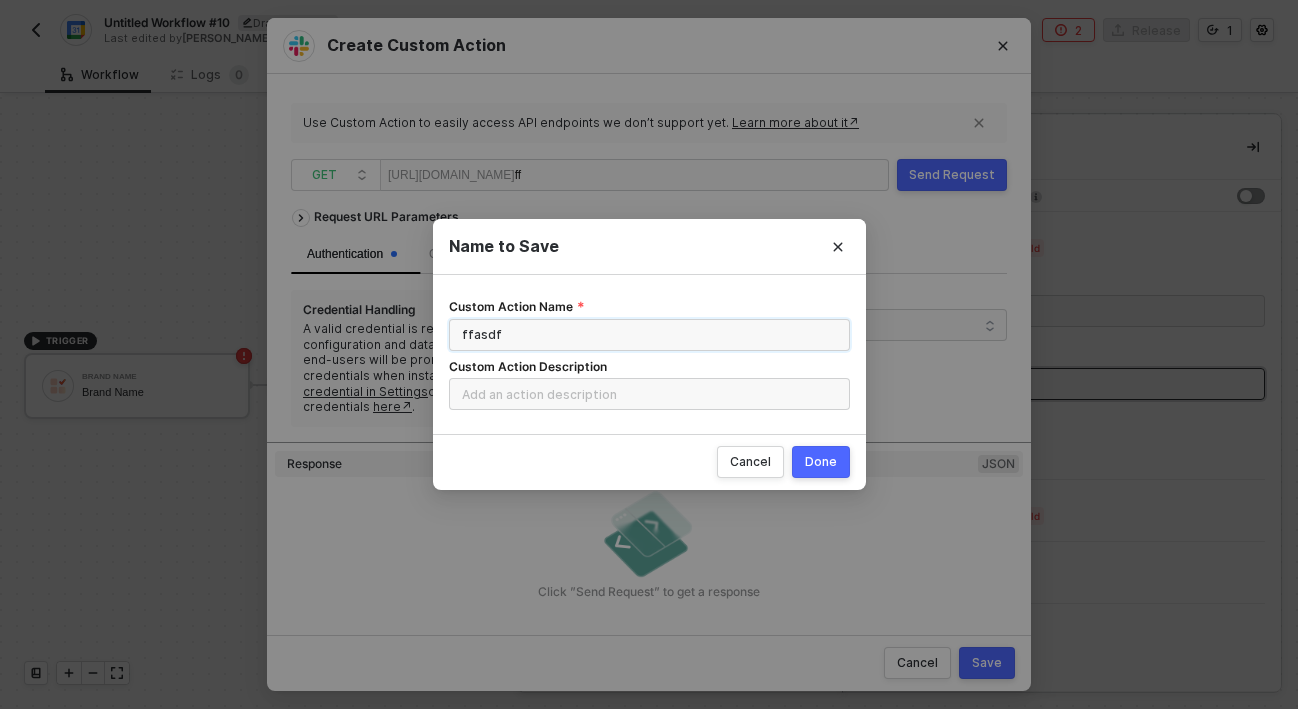 type on "ffasdf" 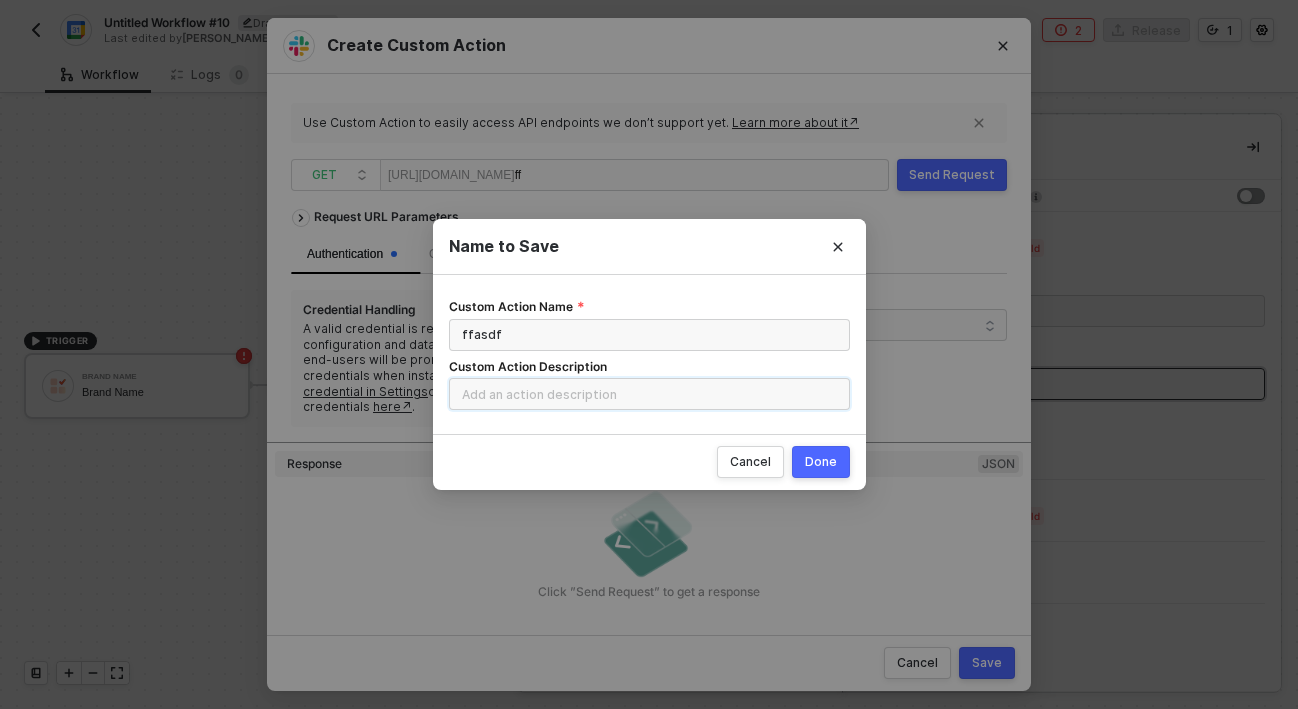 click on "Custom Action Description" at bounding box center [649, 394] 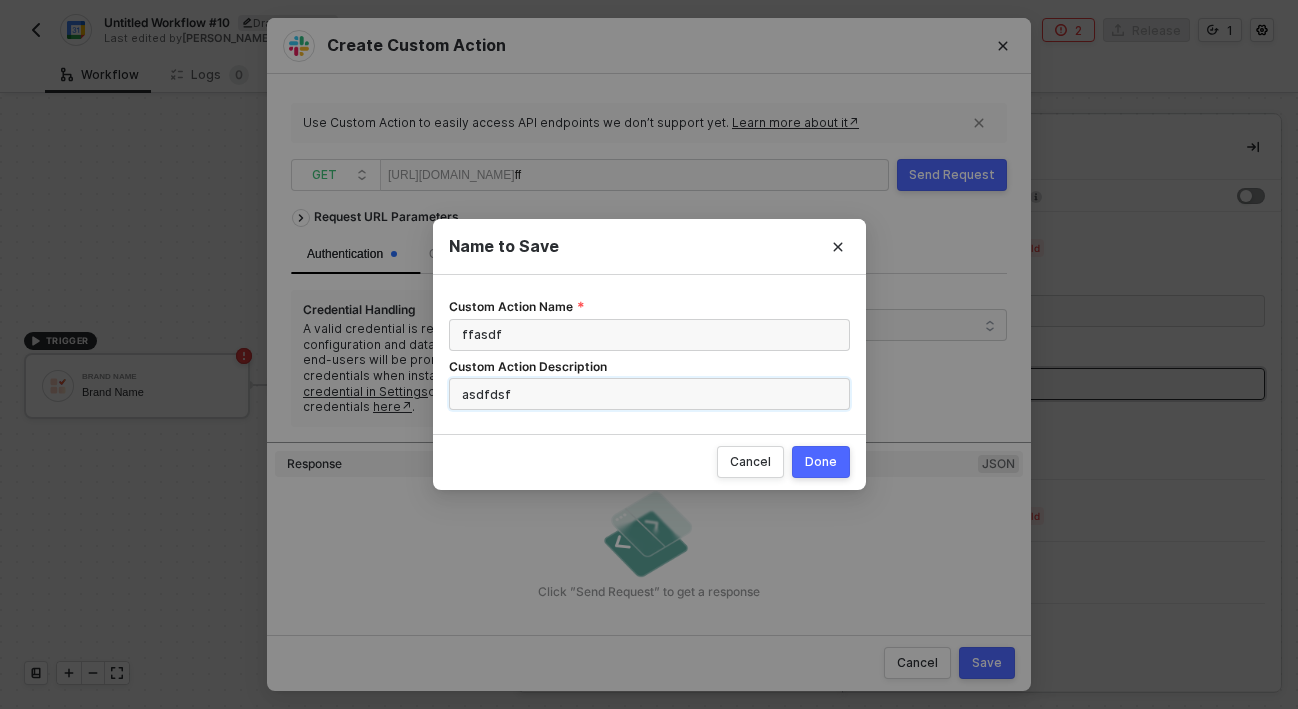 type on "asdfdsf" 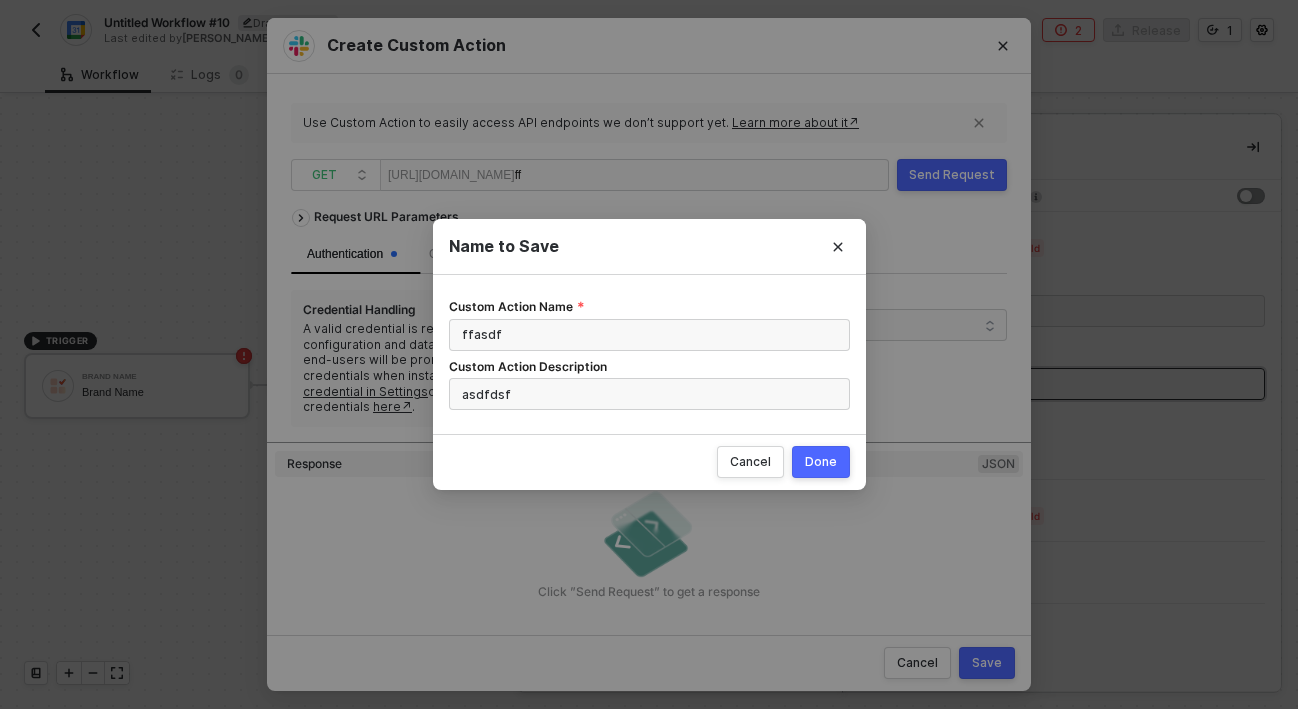 click on "Done" at bounding box center (821, 462) 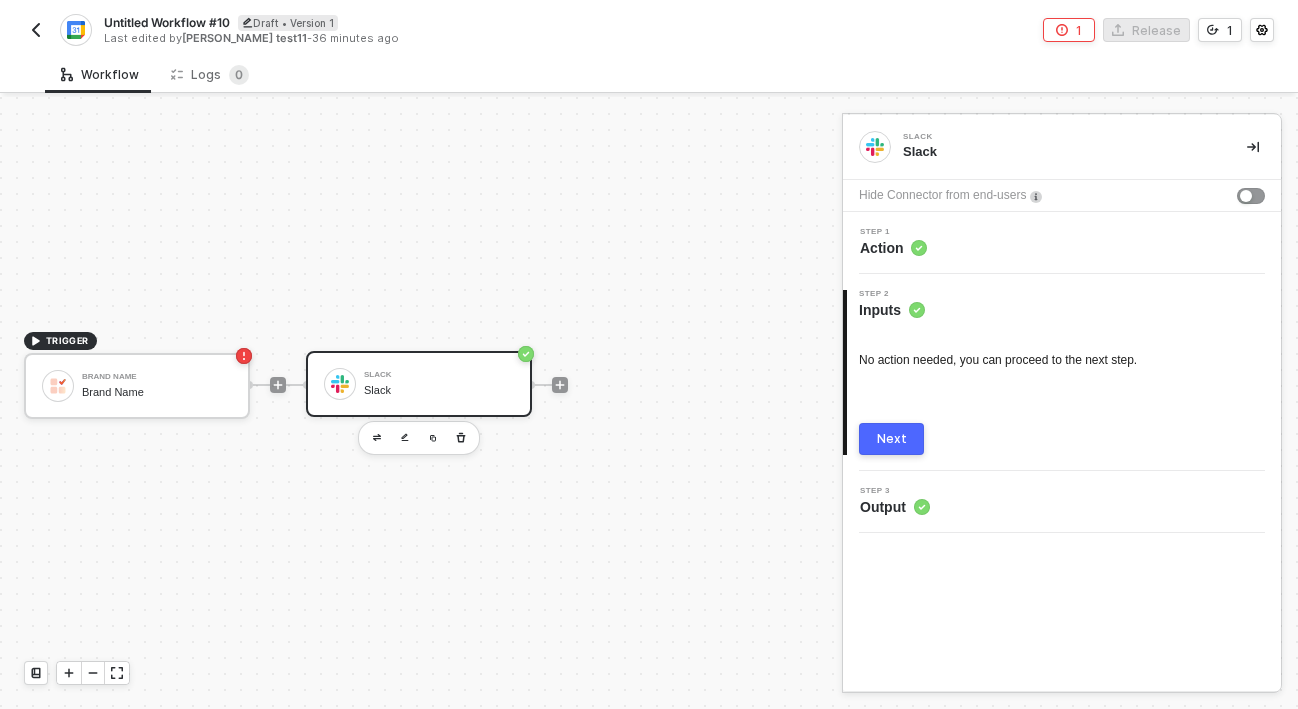 click on "Next" at bounding box center (891, 439) 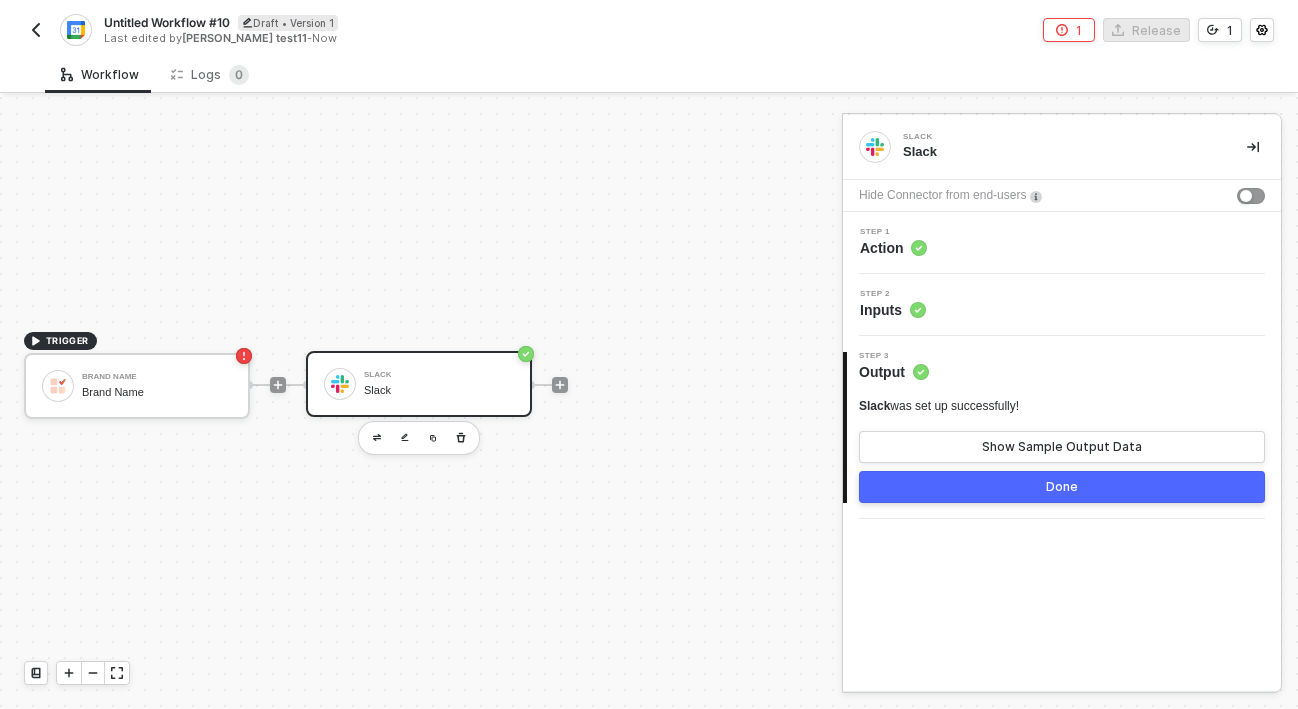 click on "Done" at bounding box center [1062, 487] 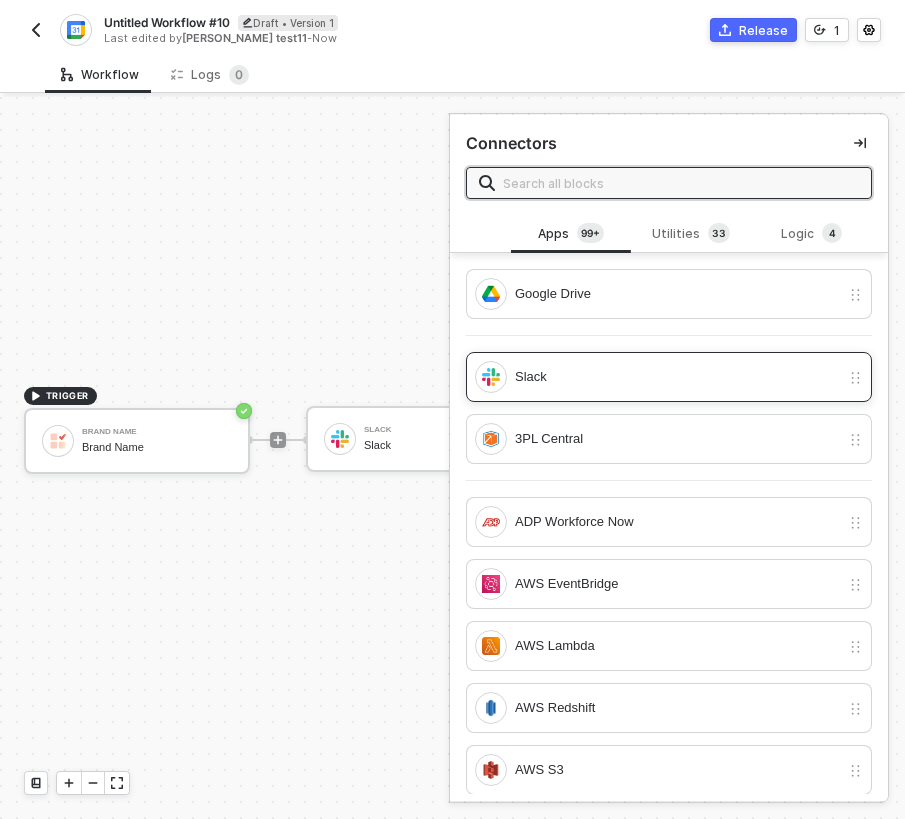 click on "Slack" at bounding box center (657, 377) 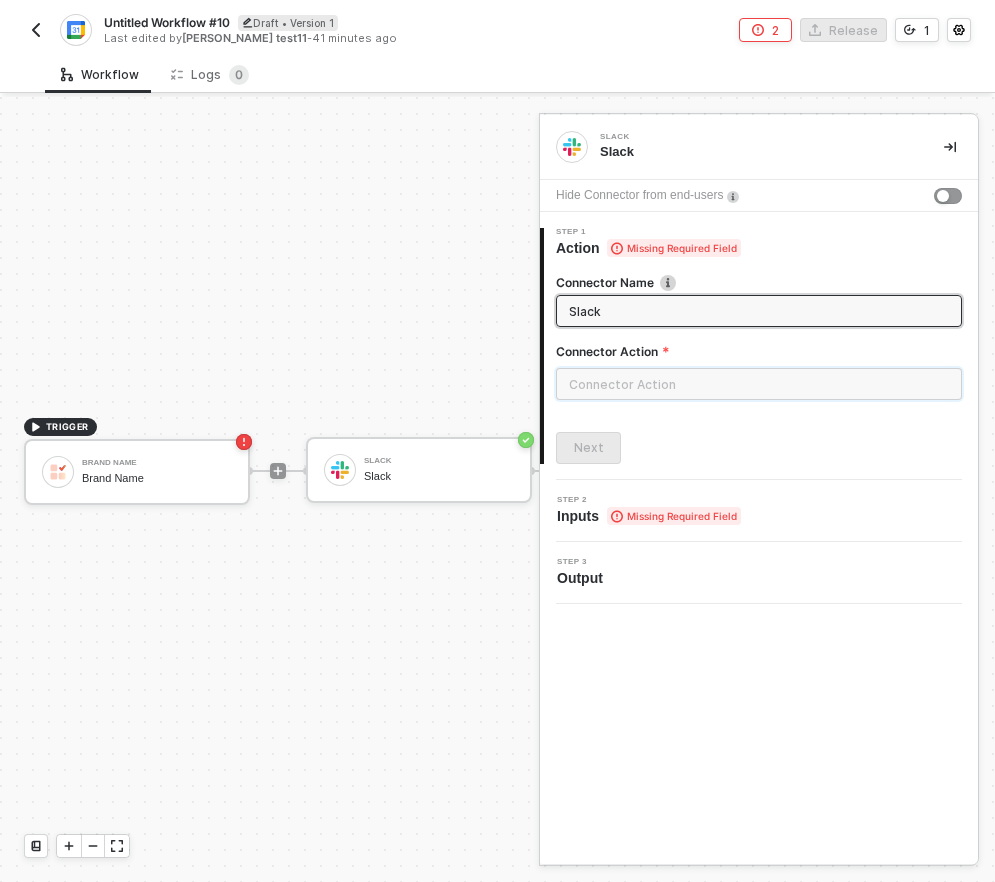 click at bounding box center (759, 384) 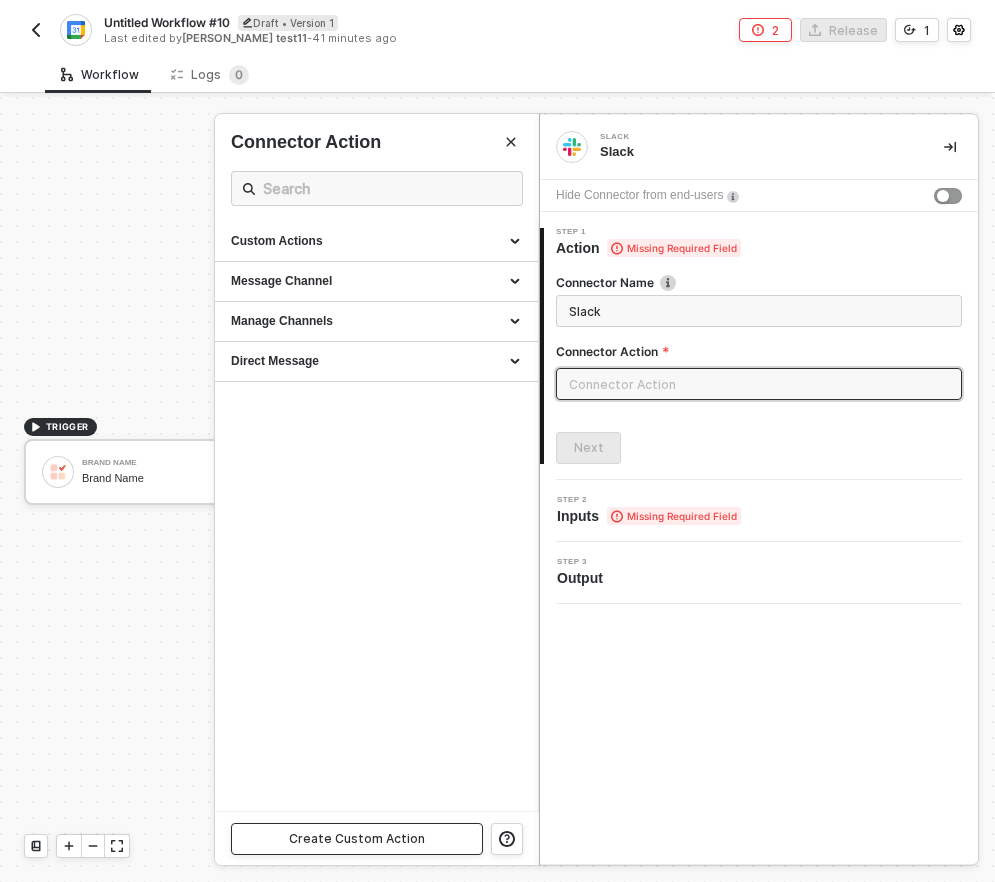 click on "Create Custom Action" at bounding box center (357, 839) 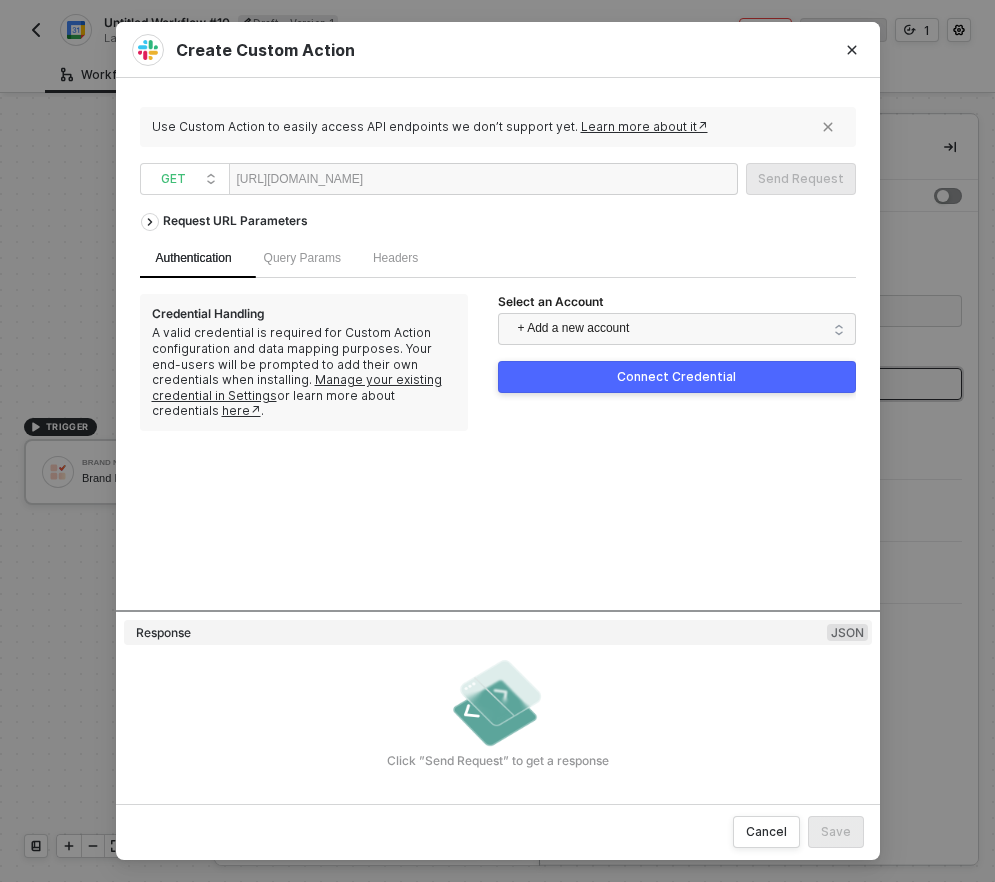 click at bounding box center (424, 180) 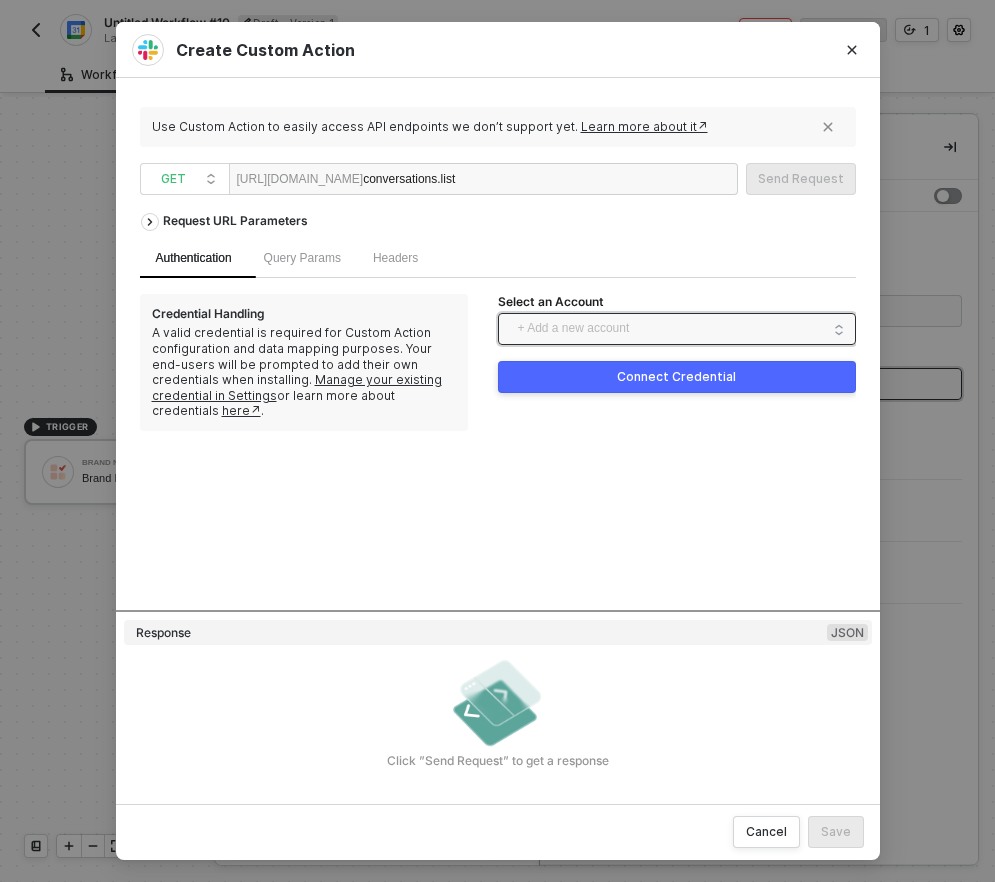 click on "+ Add a new account" at bounding box center [681, 329] 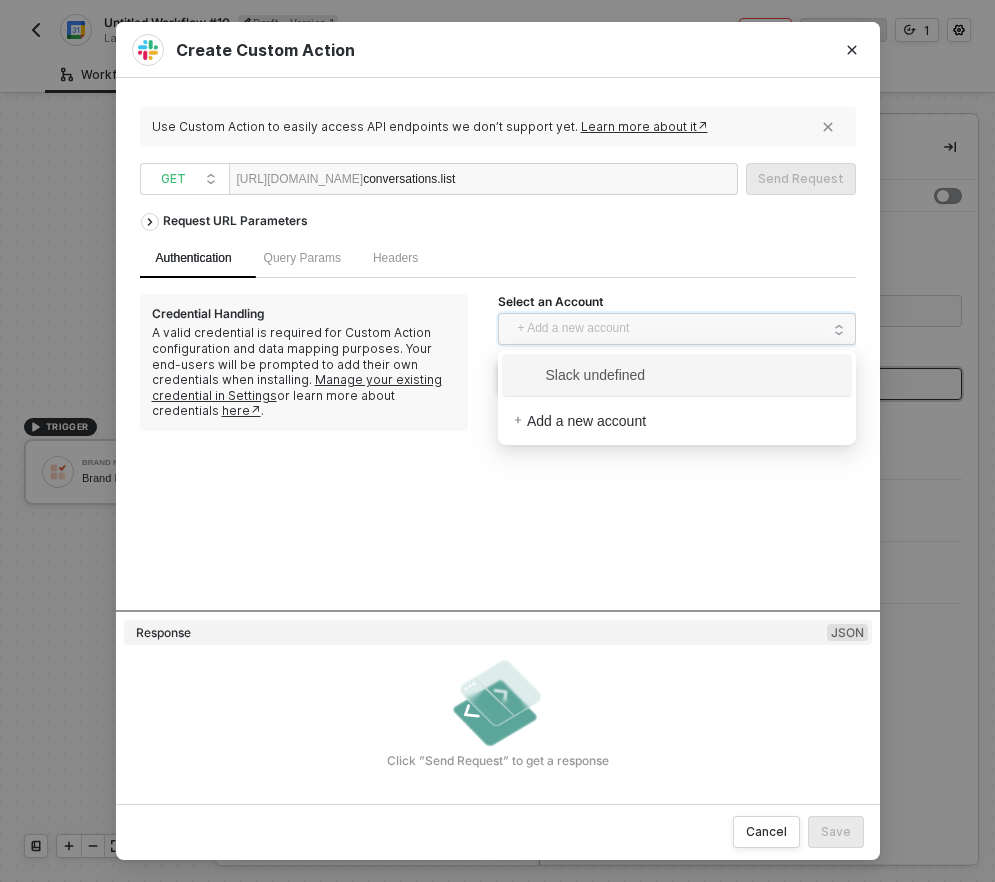 click on "Slack undefined" at bounding box center [580, 375] 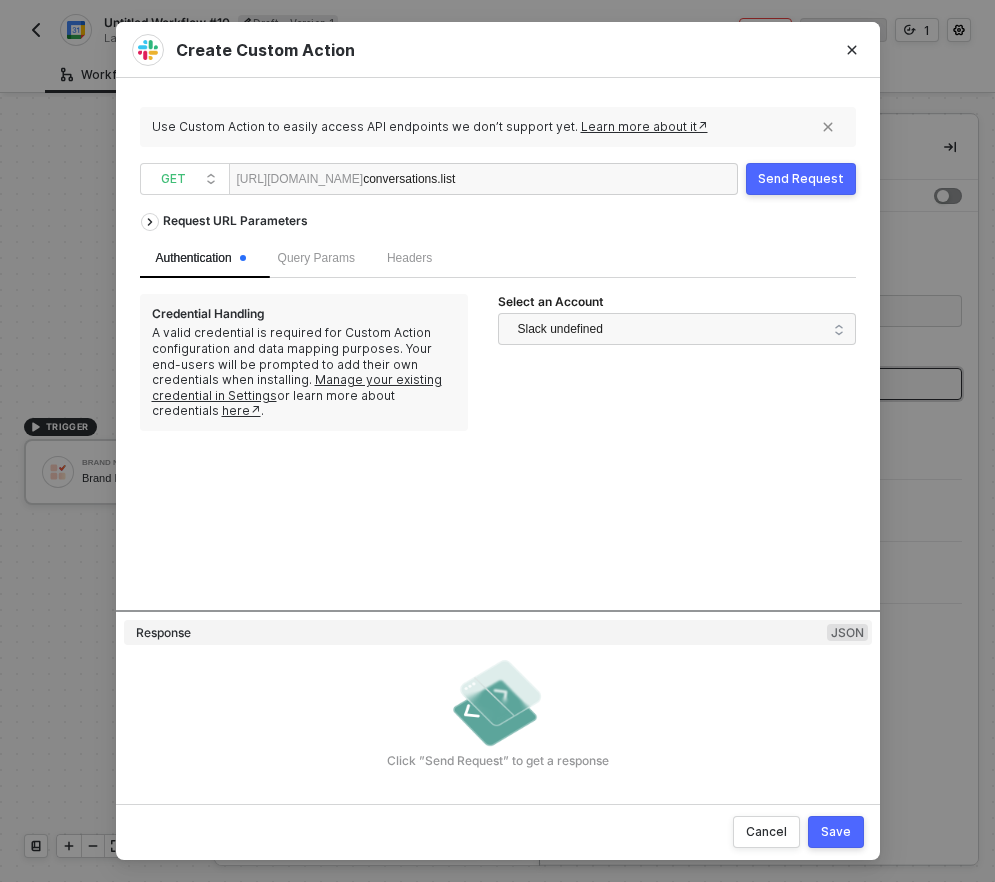 click on "Send Request" at bounding box center (801, 179) 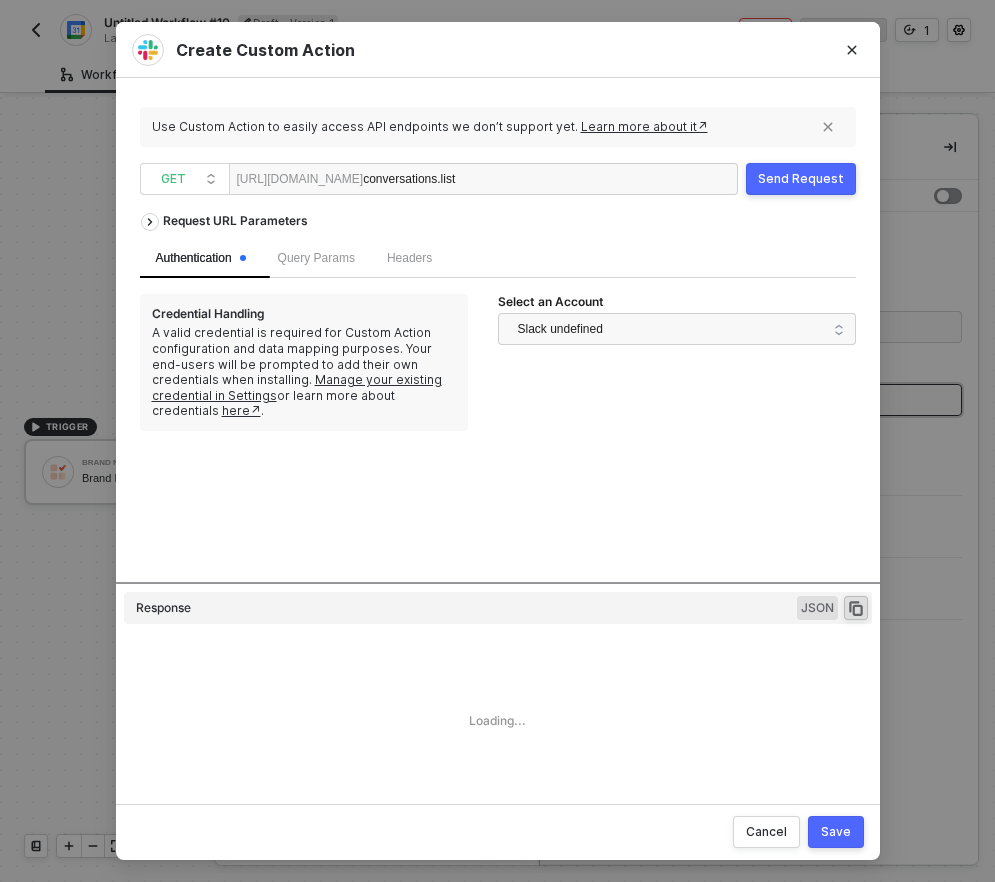 scroll, scrollTop: 180, scrollLeft: 0, axis: vertical 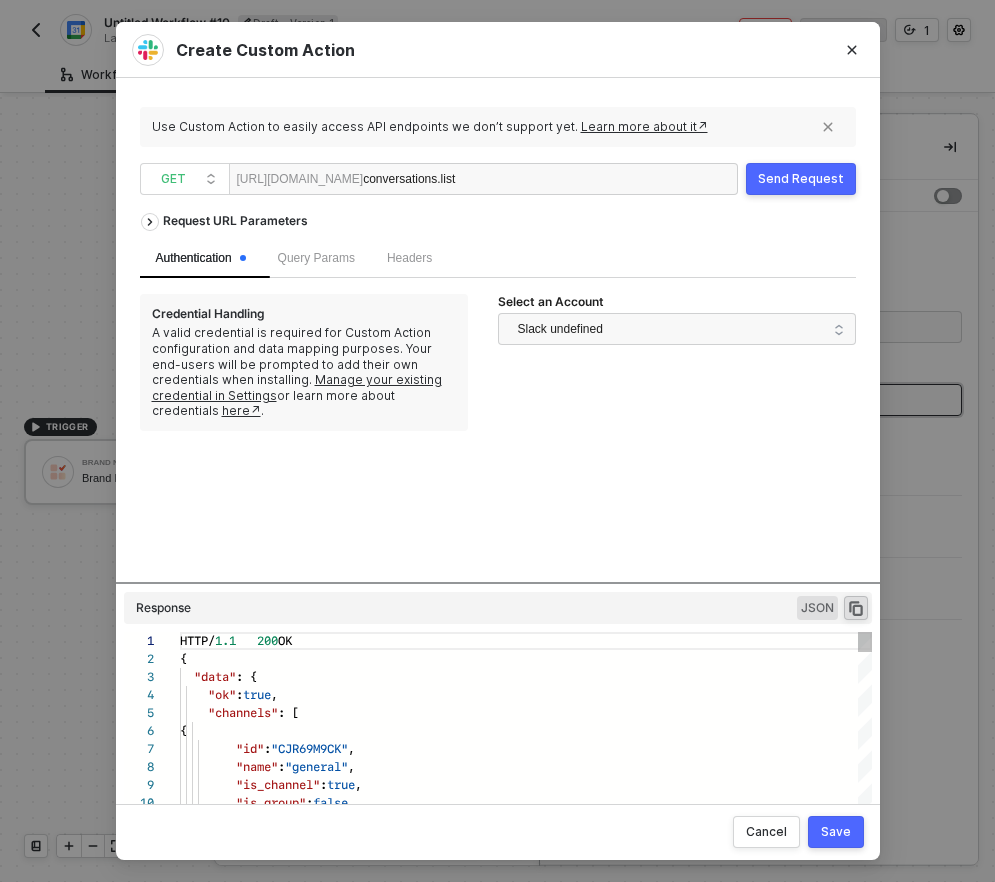 click on ""CJR69M9CK"" at bounding box center [309, 748] 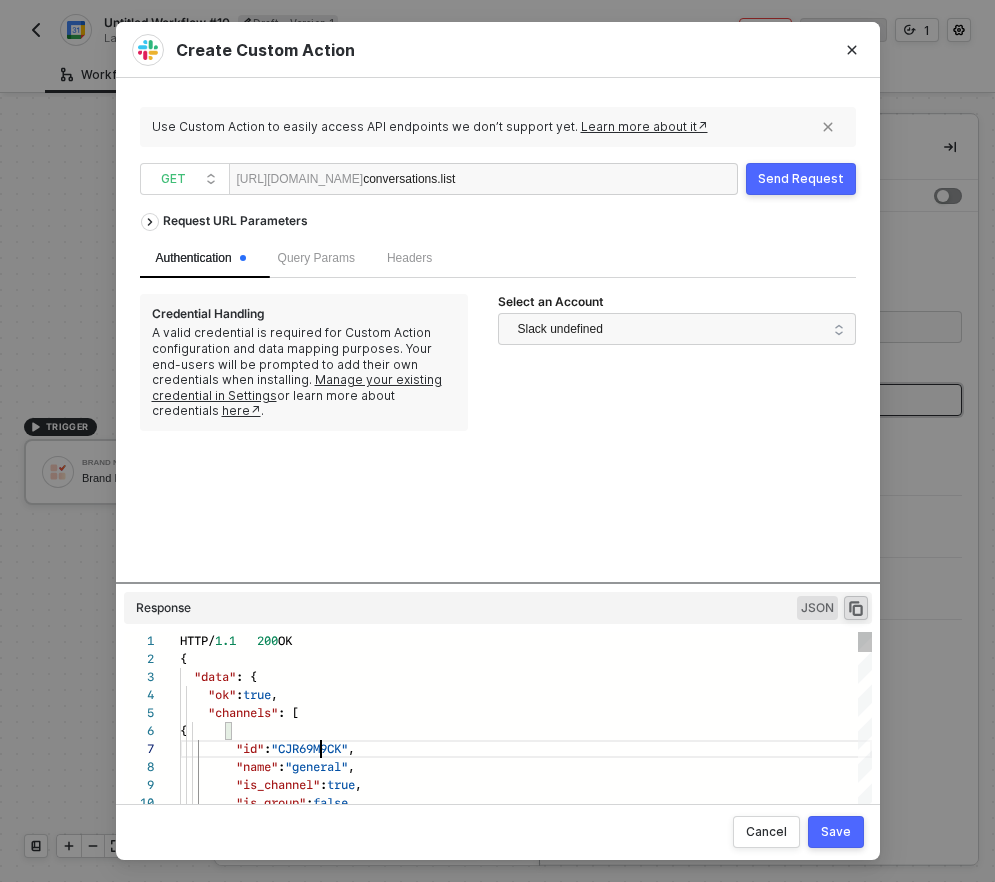 scroll, scrollTop: 108, scrollLeft: 178, axis: both 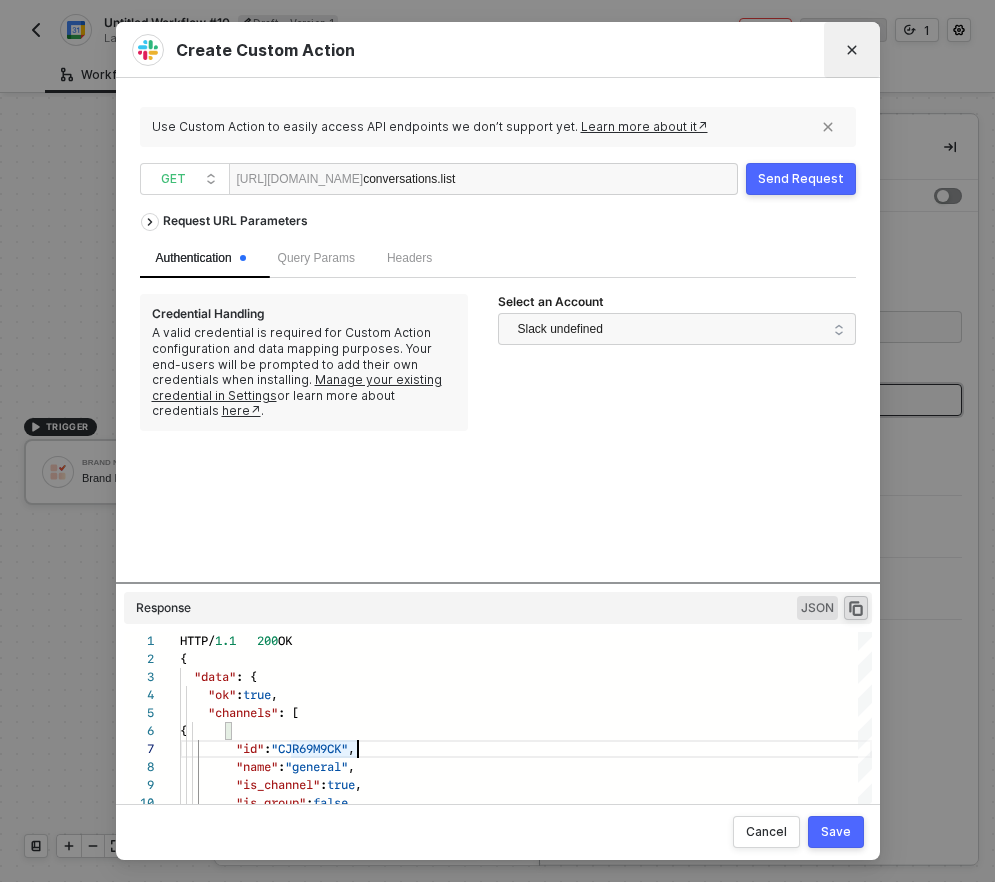 click 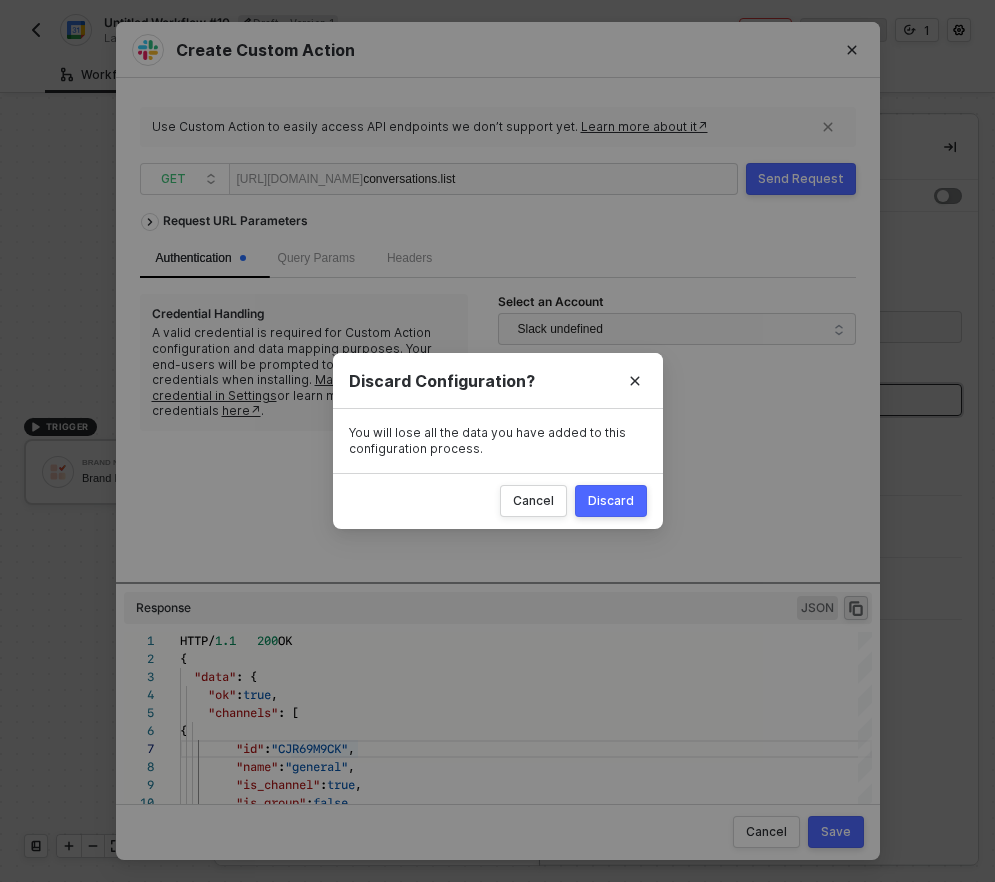 click on "Discard" at bounding box center [611, 501] 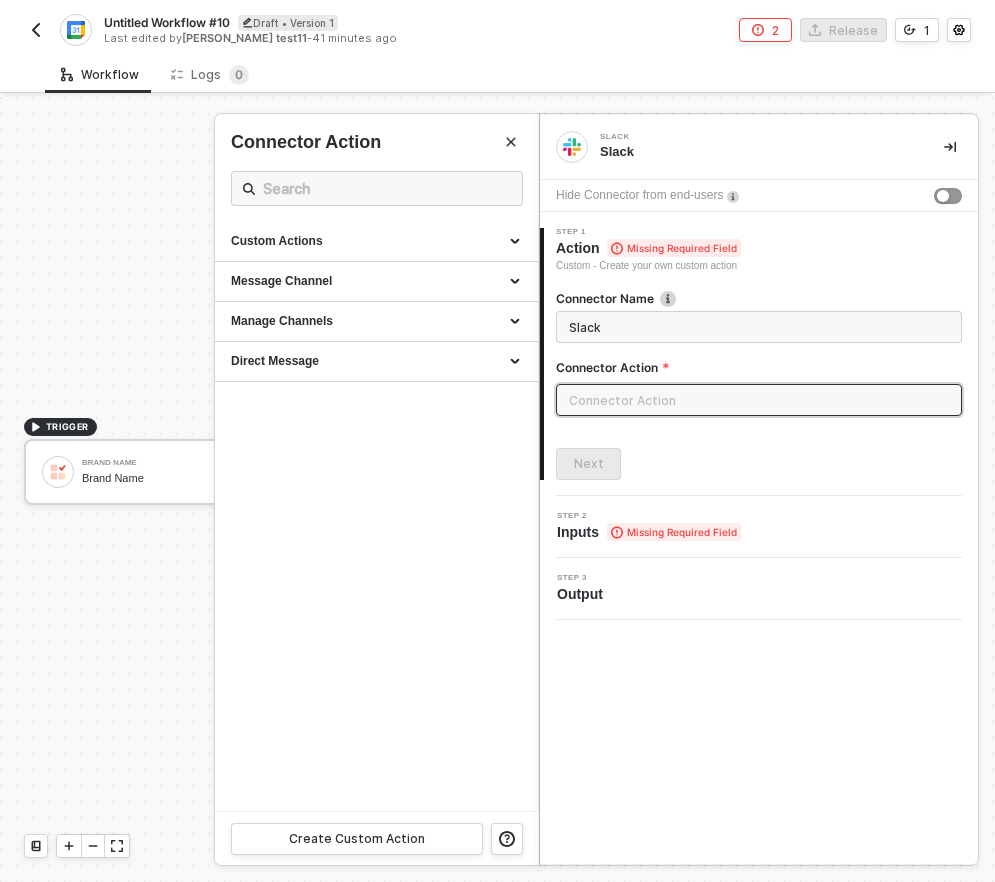 click at bounding box center [36, 30] 